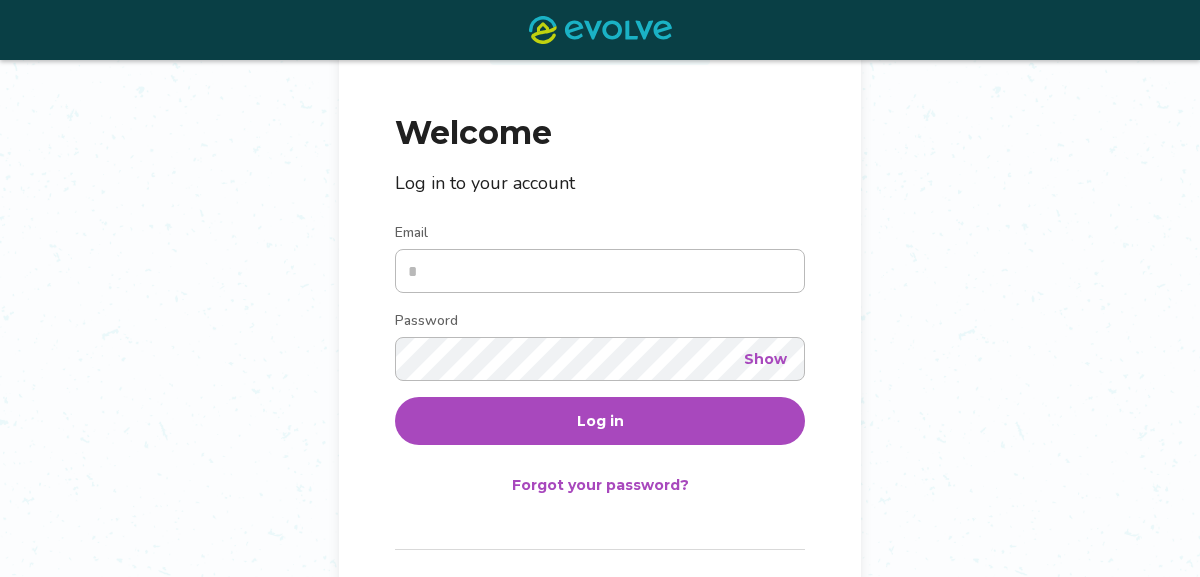 scroll, scrollTop: 200, scrollLeft: 0, axis: vertical 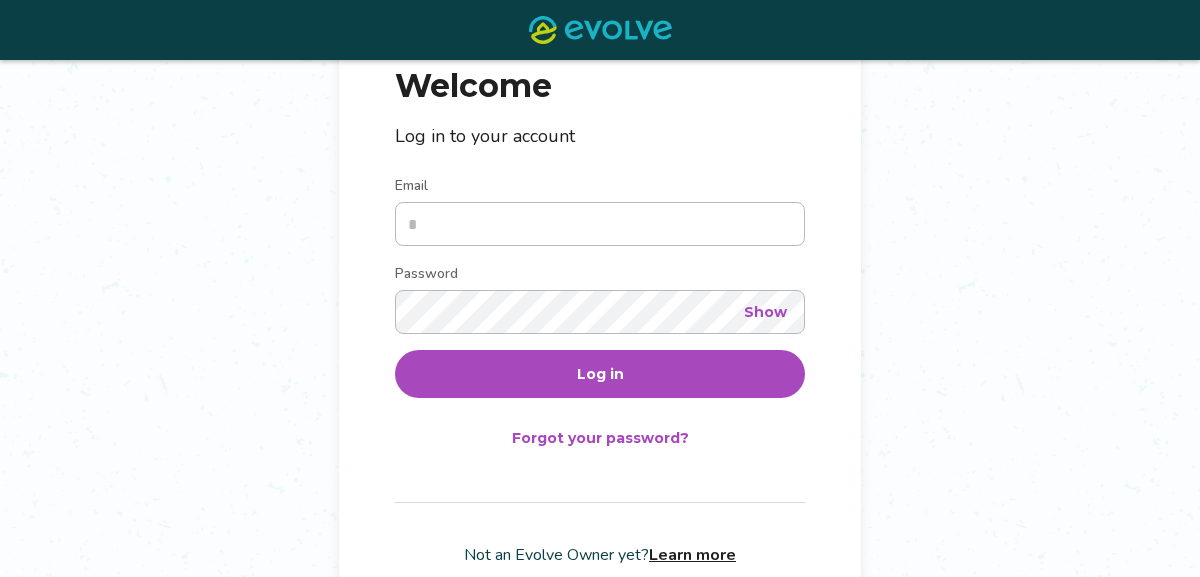 type on "**********" 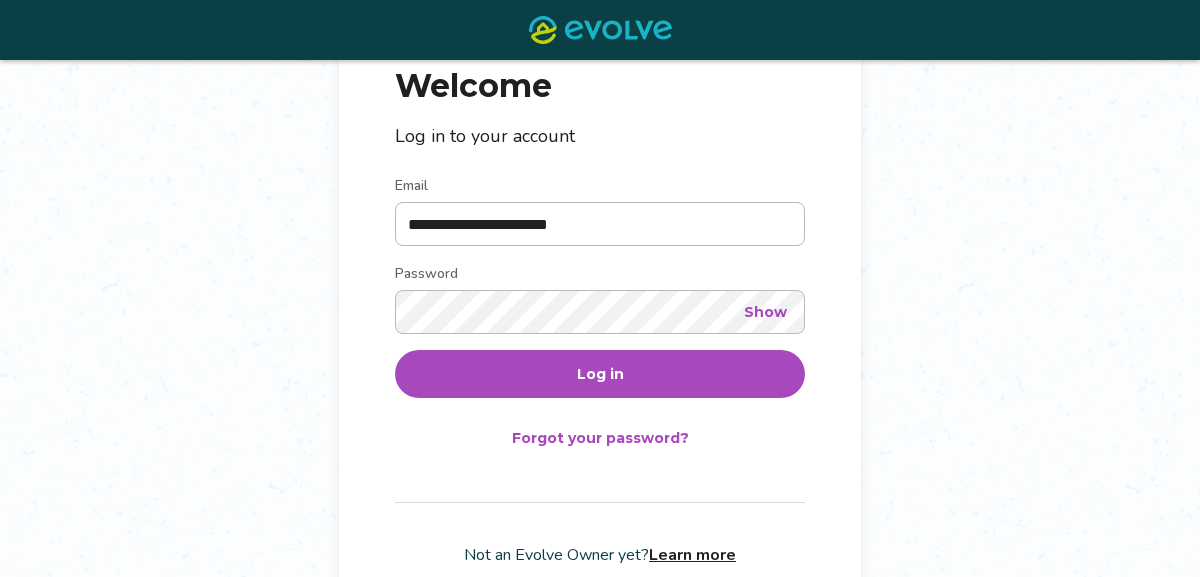 click on "Log in" at bounding box center [600, 374] 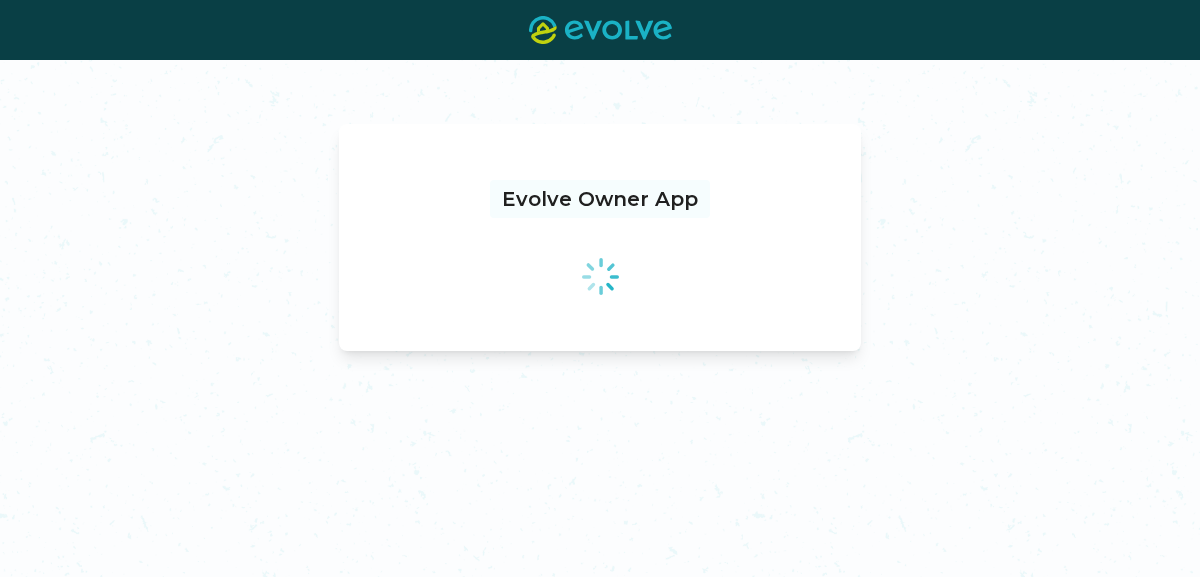 scroll, scrollTop: 0, scrollLeft: 0, axis: both 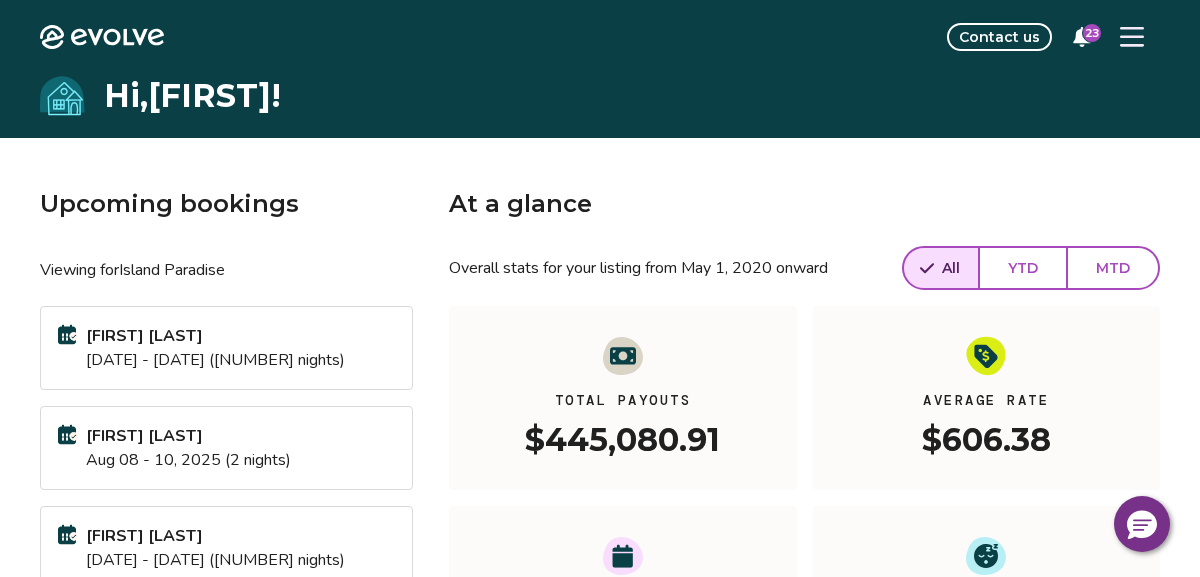 click 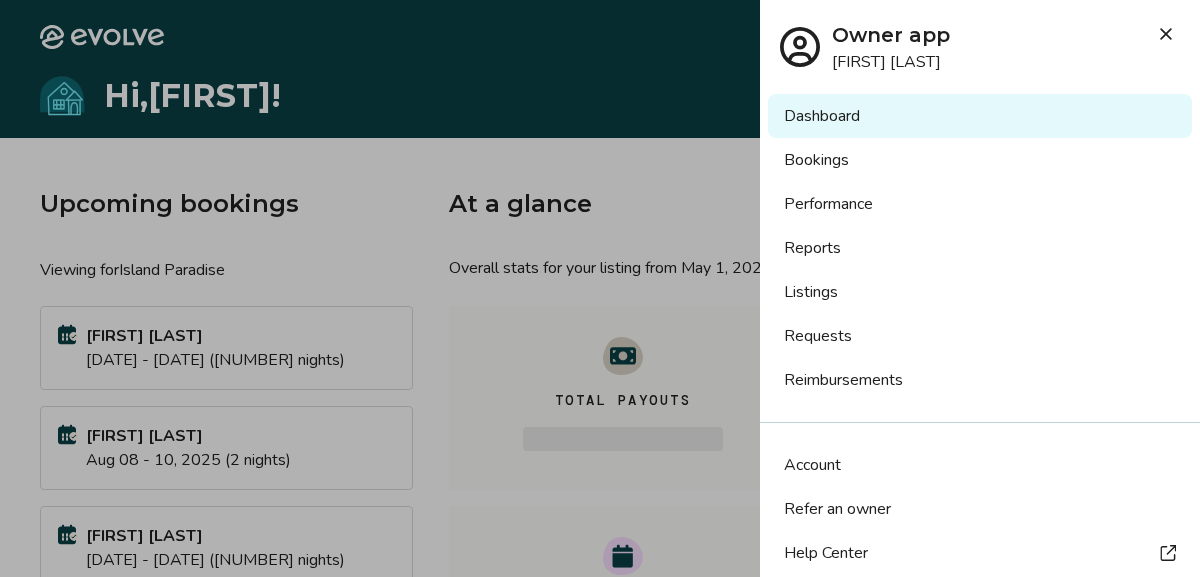 click on "Listings" at bounding box center (980, 292) 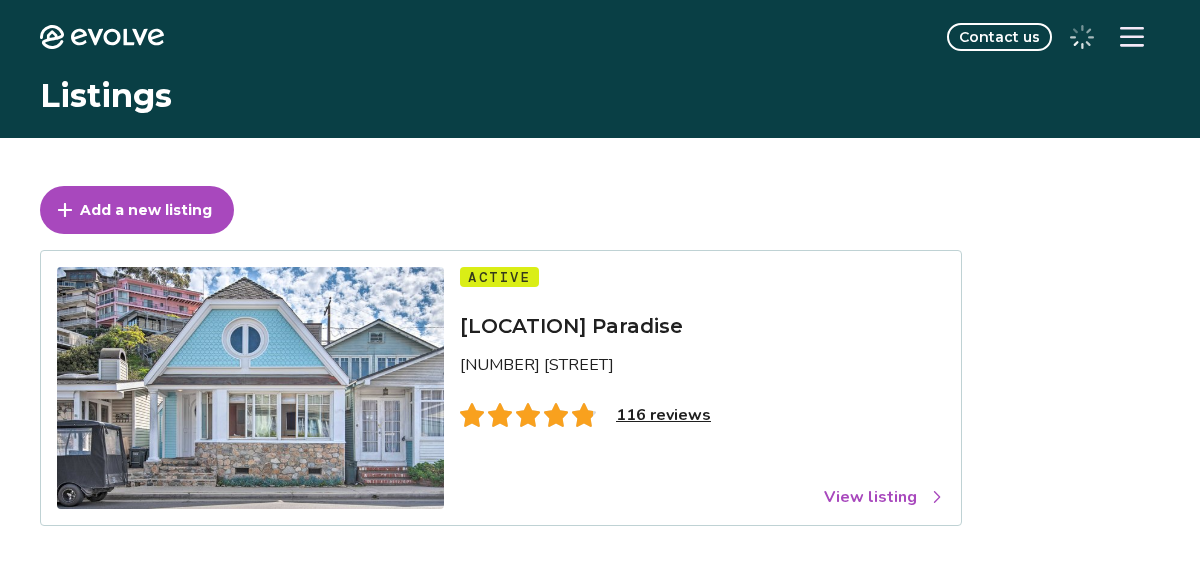 scroll, scrollTop: 0, scrollLeft: 0, axis: both 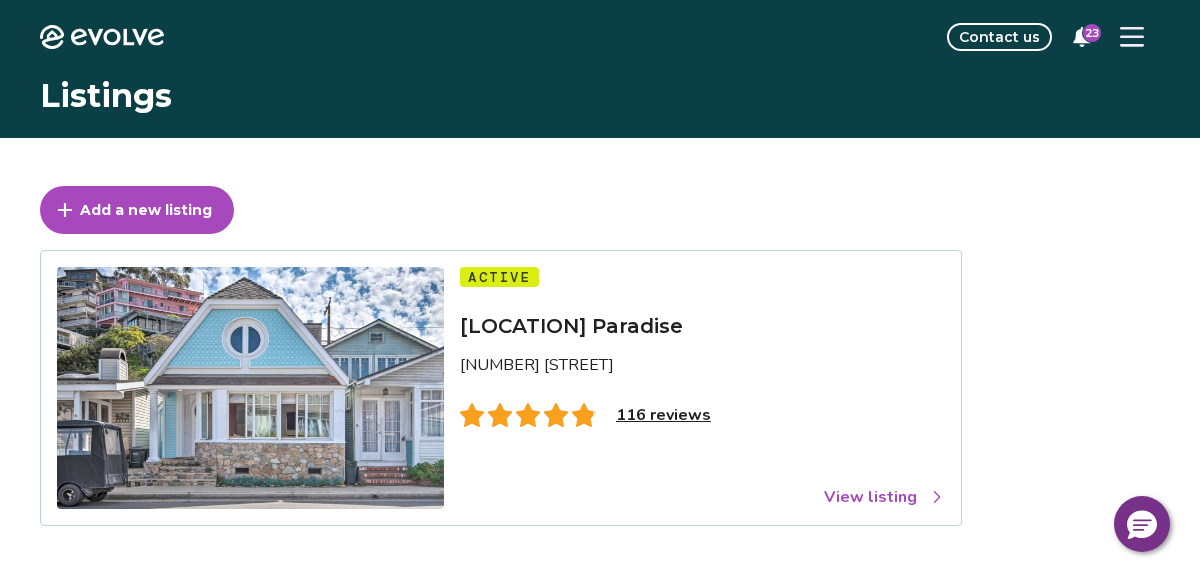click 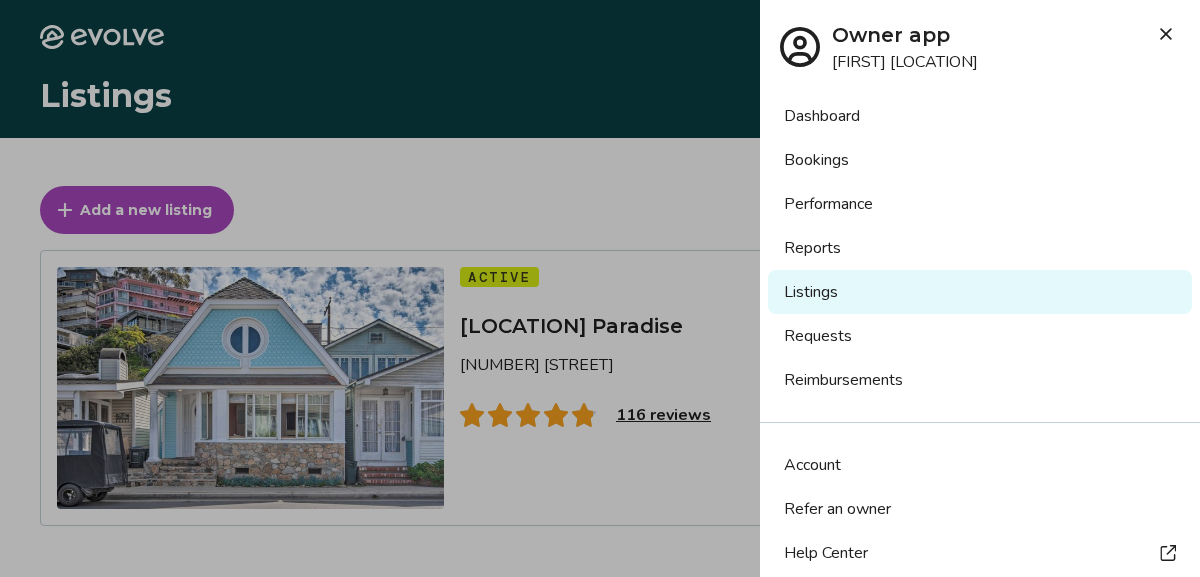 click on "Bookings" at bounding box center (980, 160) 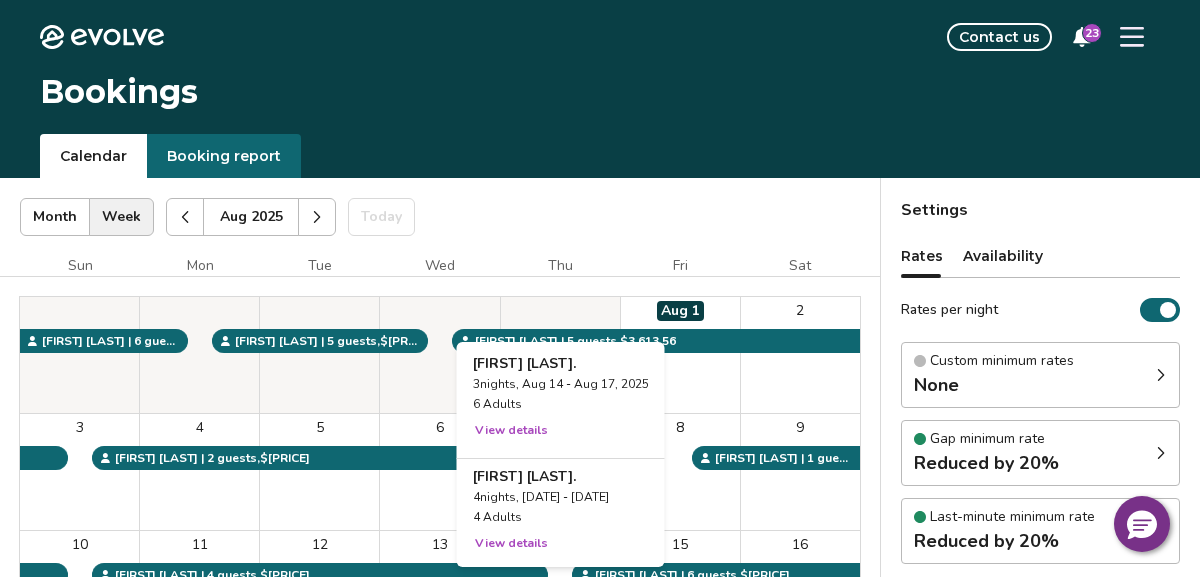 scroll, scrollTop: 0, scrollLeft: 0, axis: both 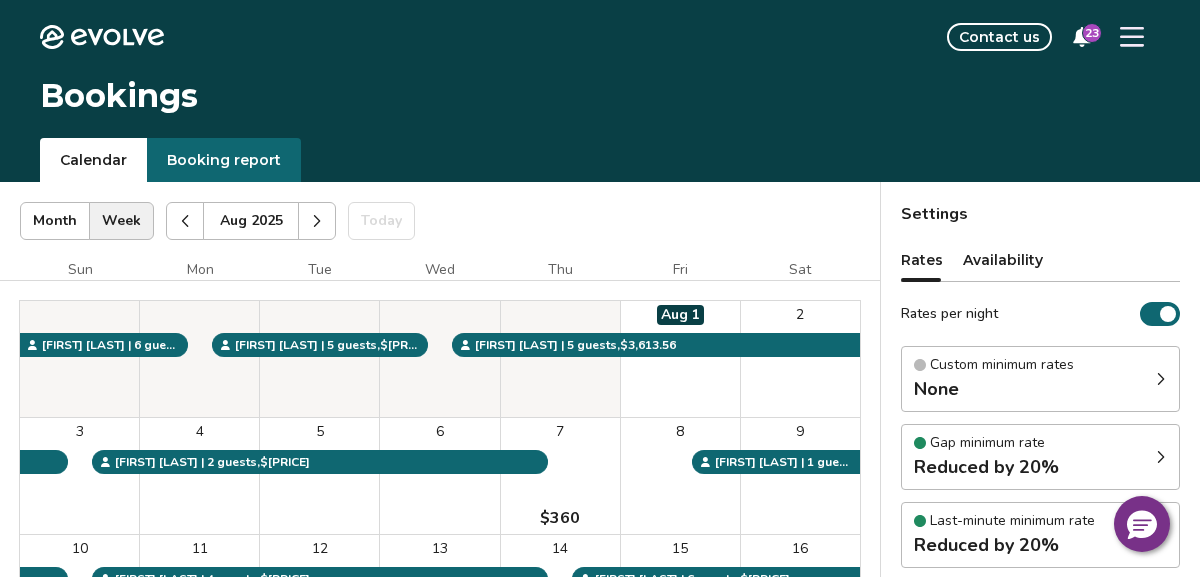 click 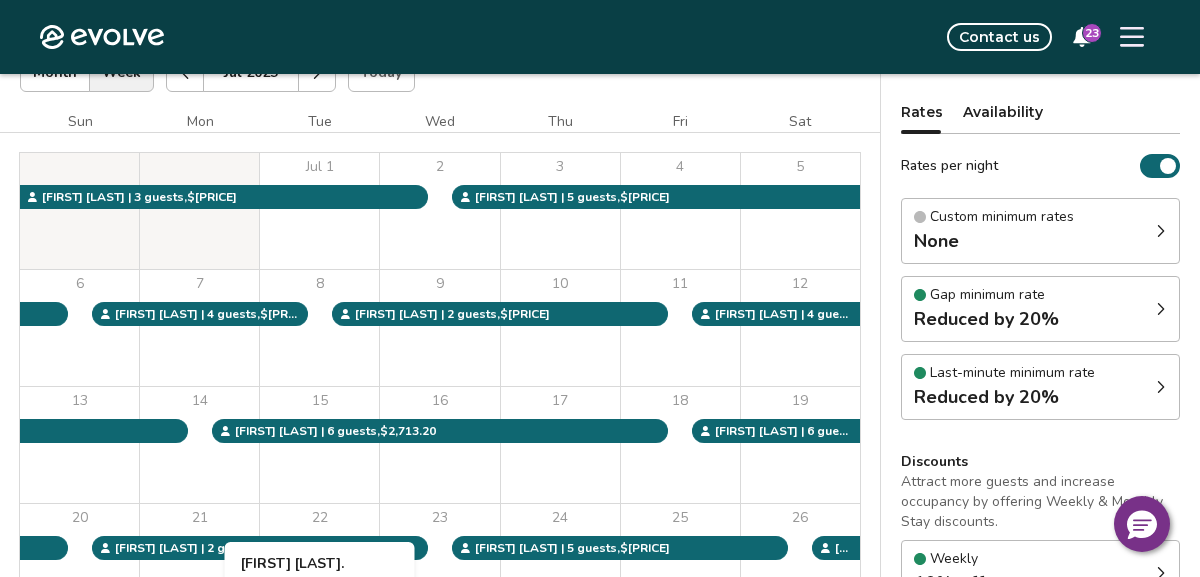 scroll, scrollTop: 143, scrollLeft: 0, axis: vertical 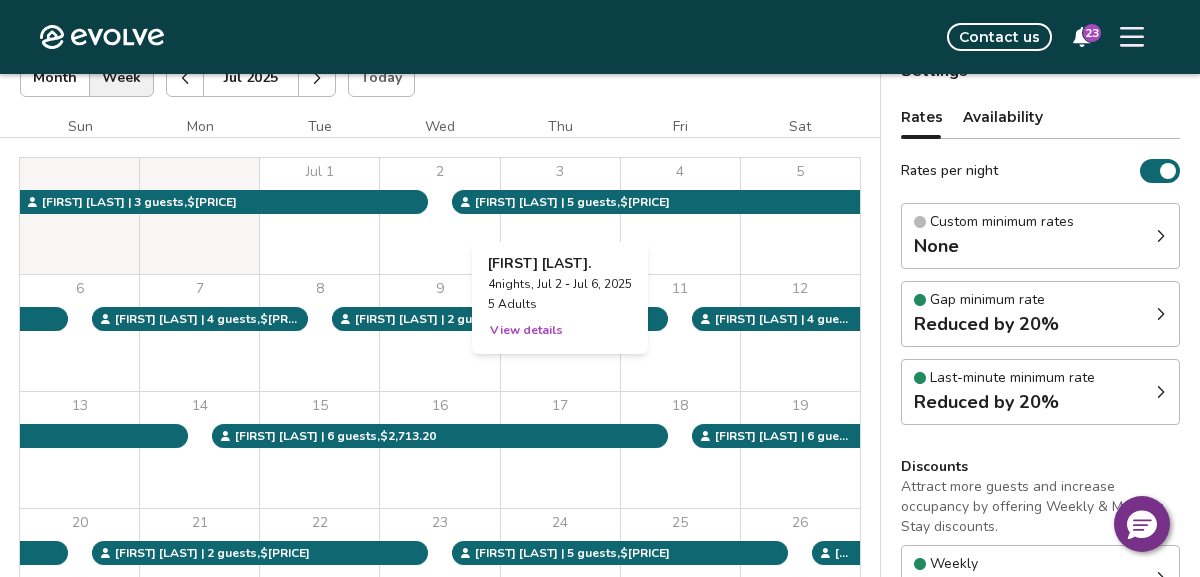 click on "3" at bounding box center (560, 216) 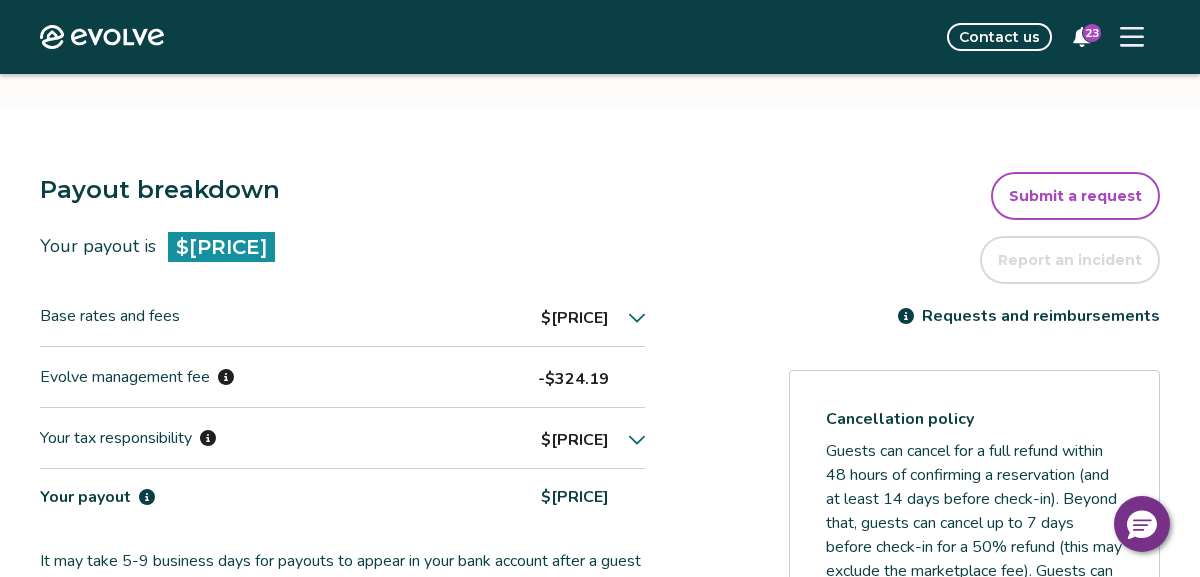 scroll, scrollTop: 461, scrollLeft: 0, axis: vertical 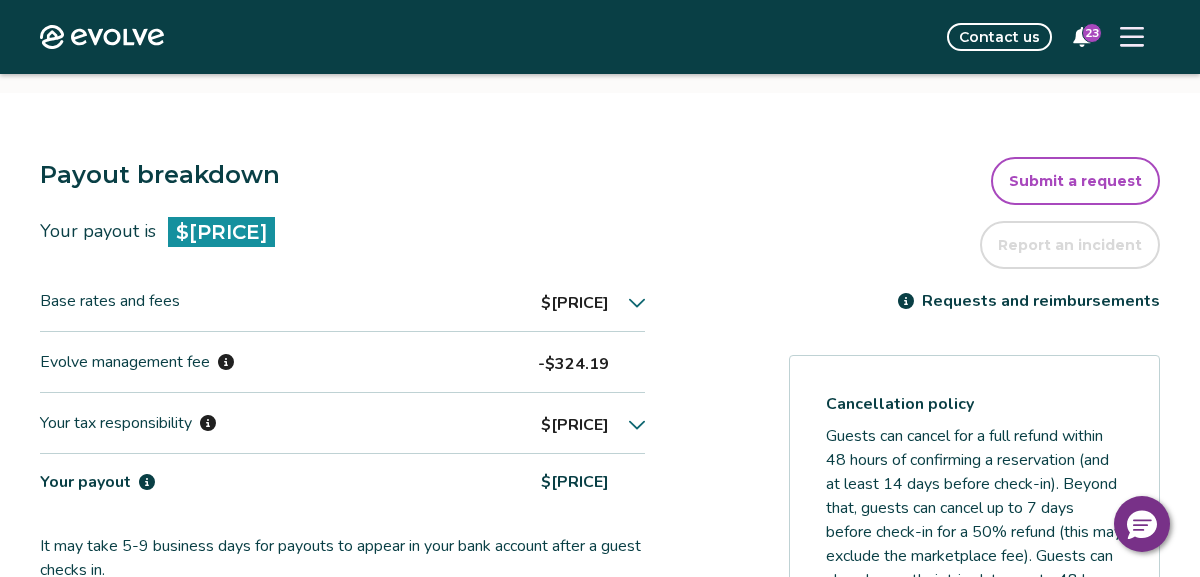 click on "$[PRICE]" at bounding box center (575, 303) 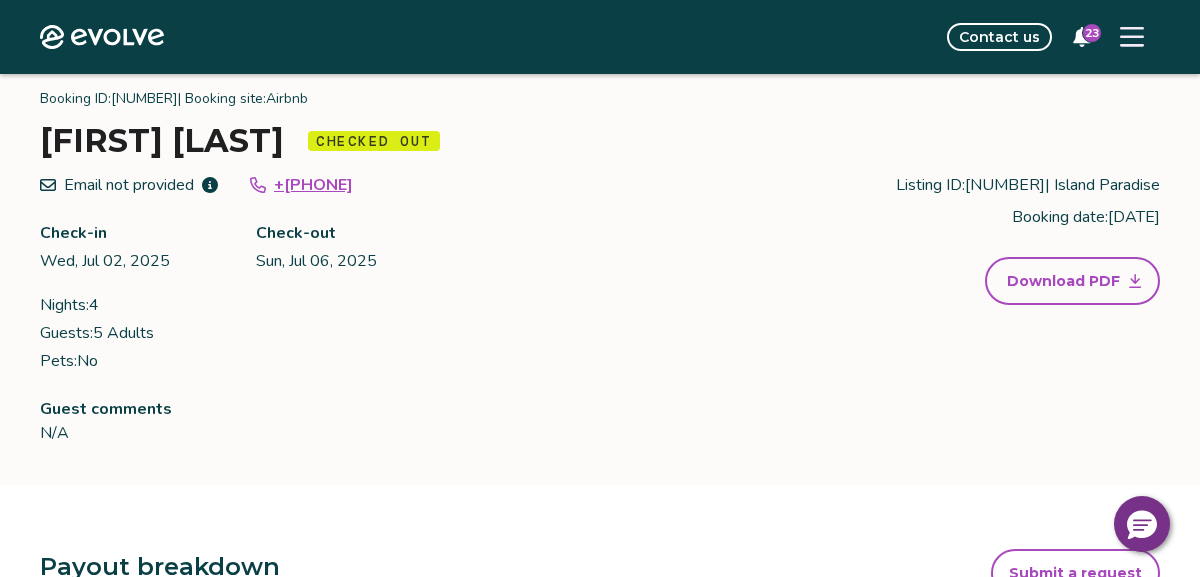 scroll, scrollTop: 0, scrollLeft: 0, axis: both 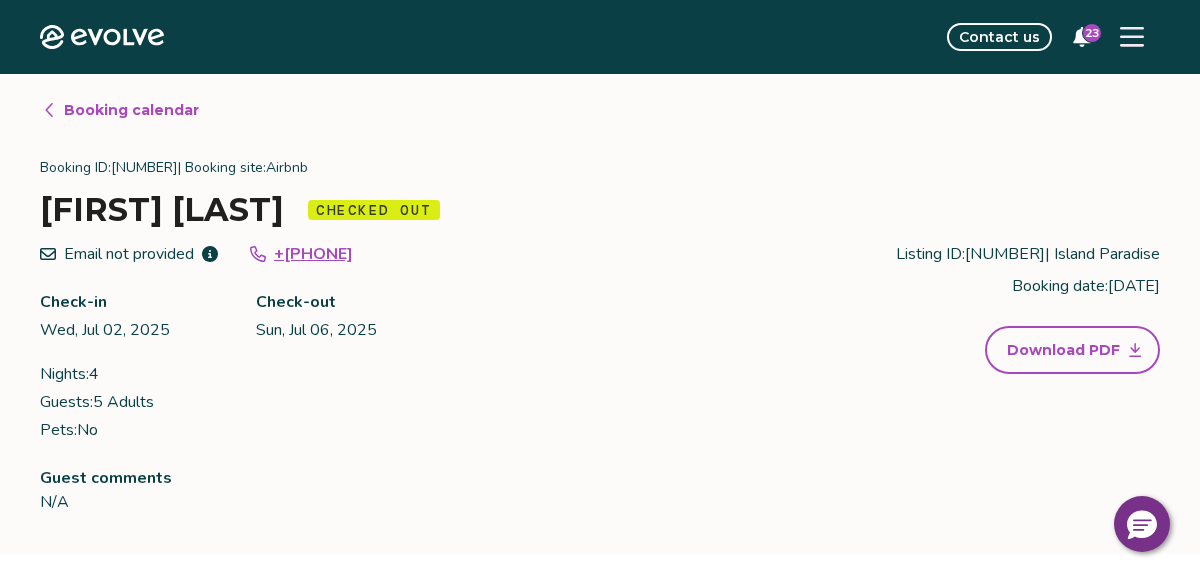click on "Booking calendar" at bounding box center (131, 110) 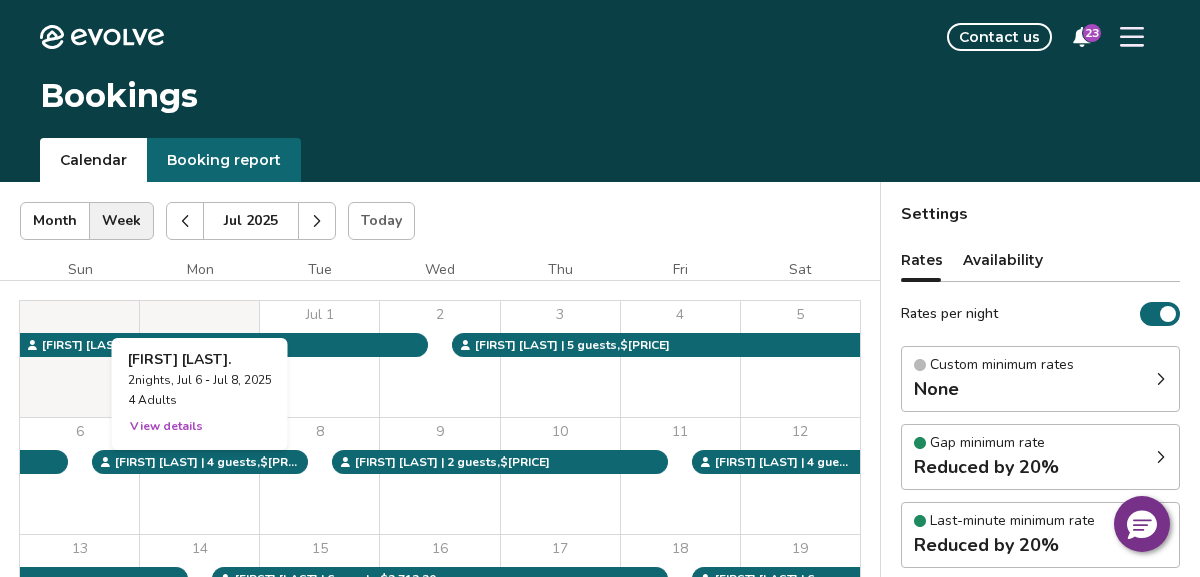 click on "7" at bounding box center (199, 476) 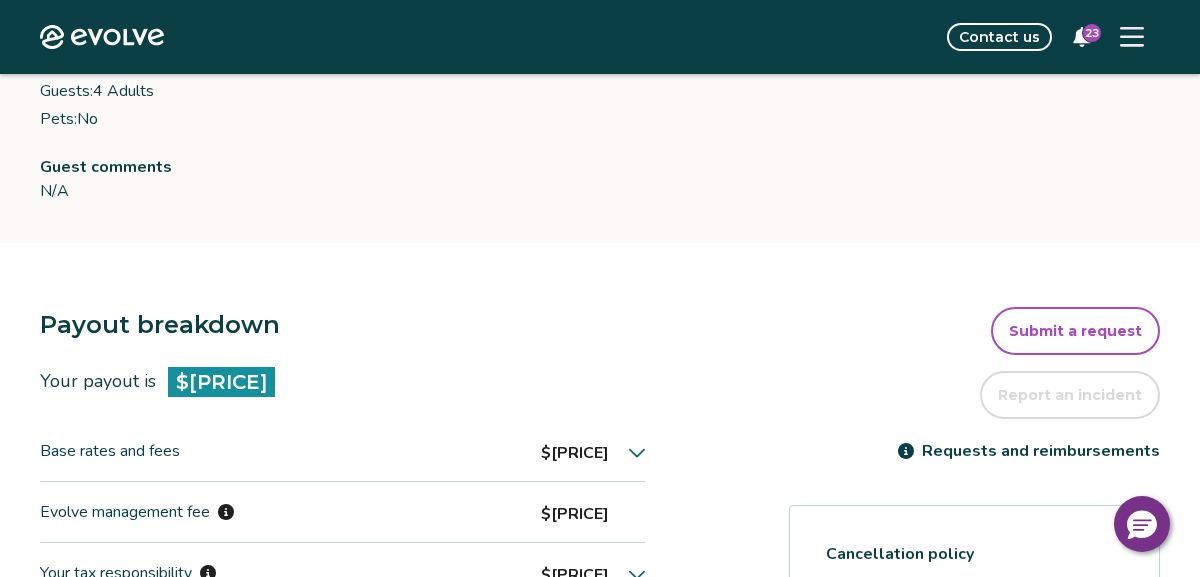 scroll, scrollTop: 352, scrollLeft: 0, axis: vertical 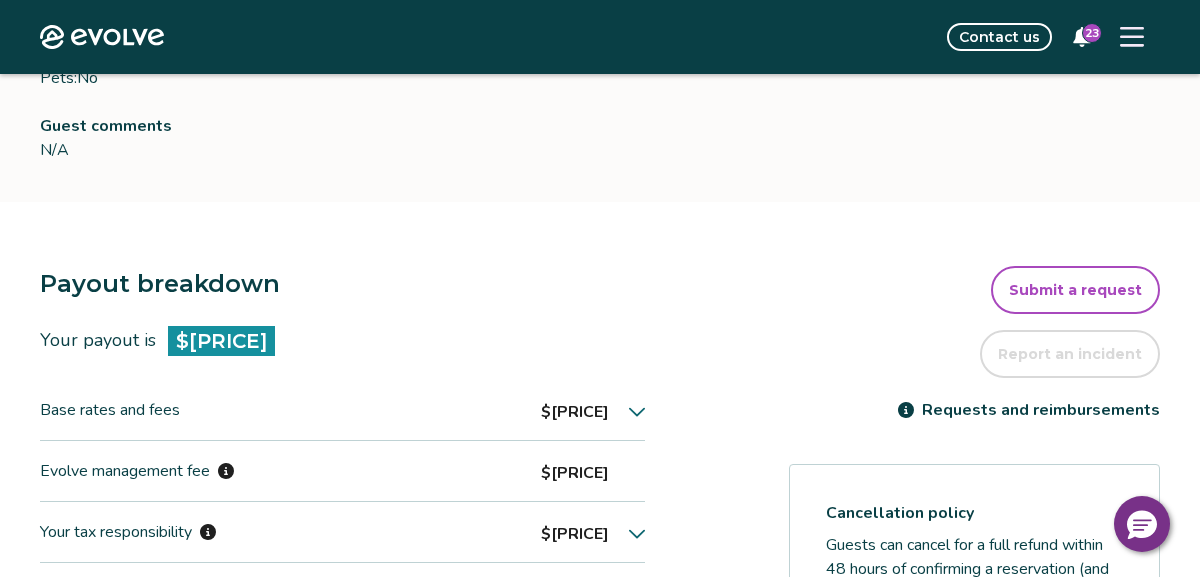 click on "$[PRICE]" at bounding box center (575, 412) 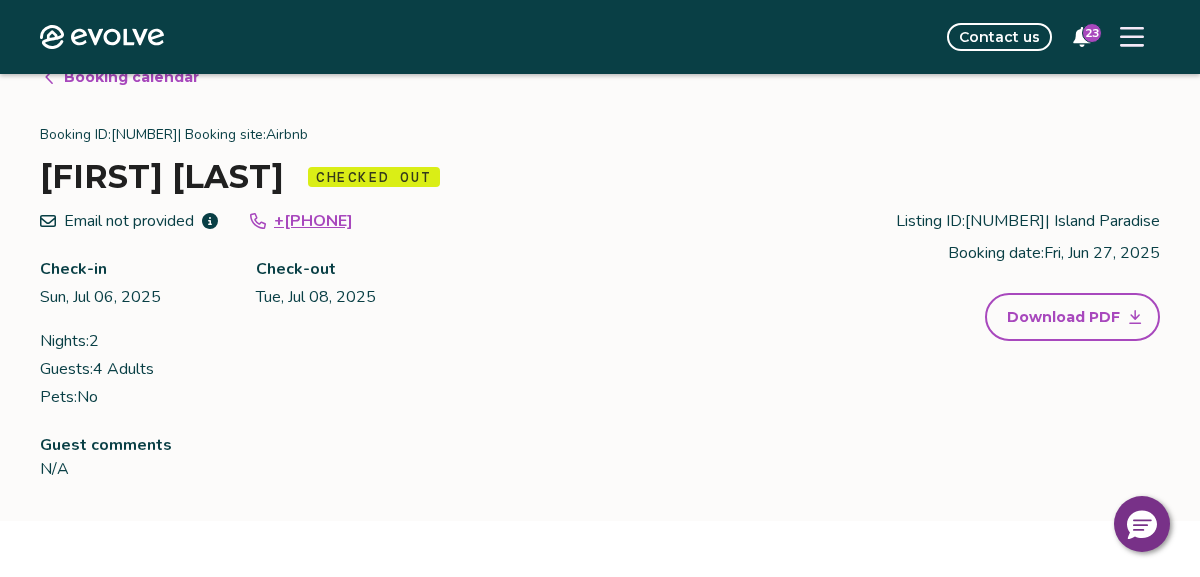 scroll, scrollTop: 32, scrollLeft: 0, axis: vertical 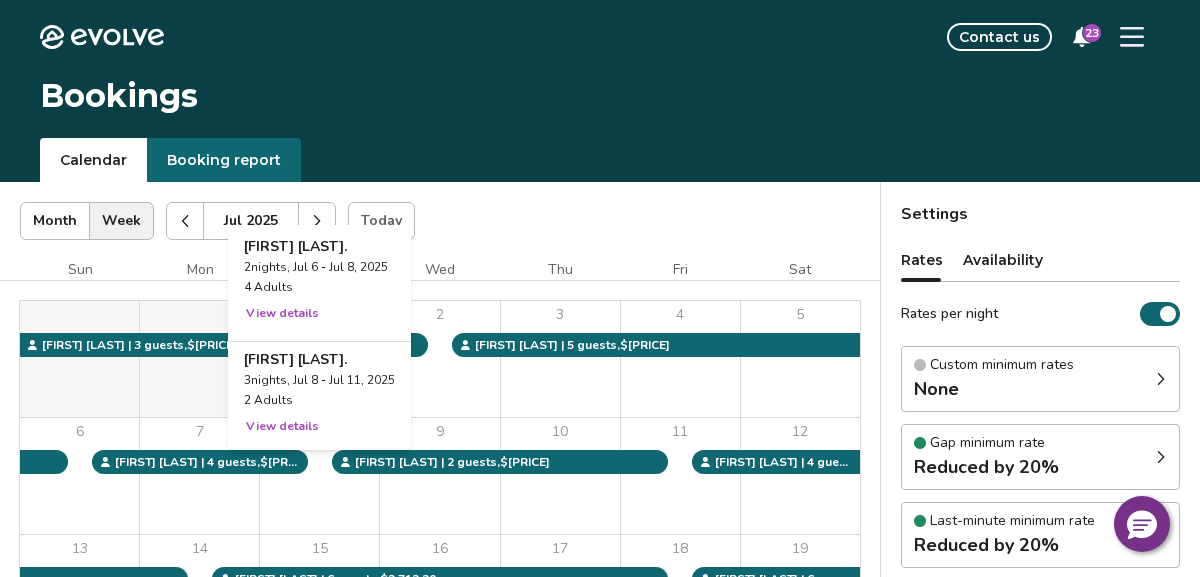click on "8" at bounding box center (319, 476) 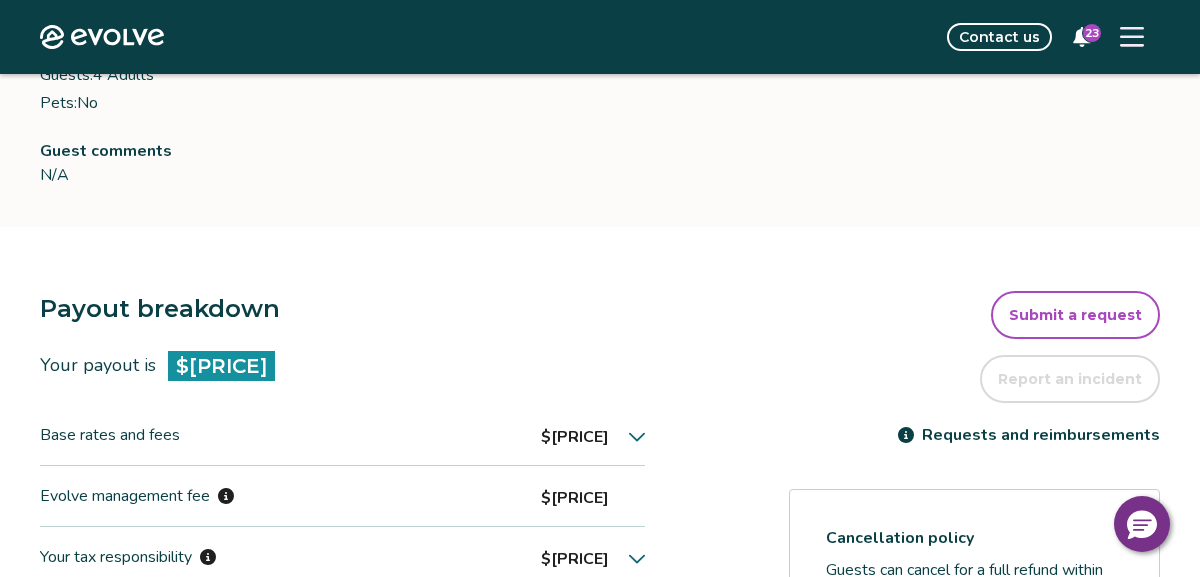 scroll, scrollTop: 331, scrollLeft: 0, axis: vertical 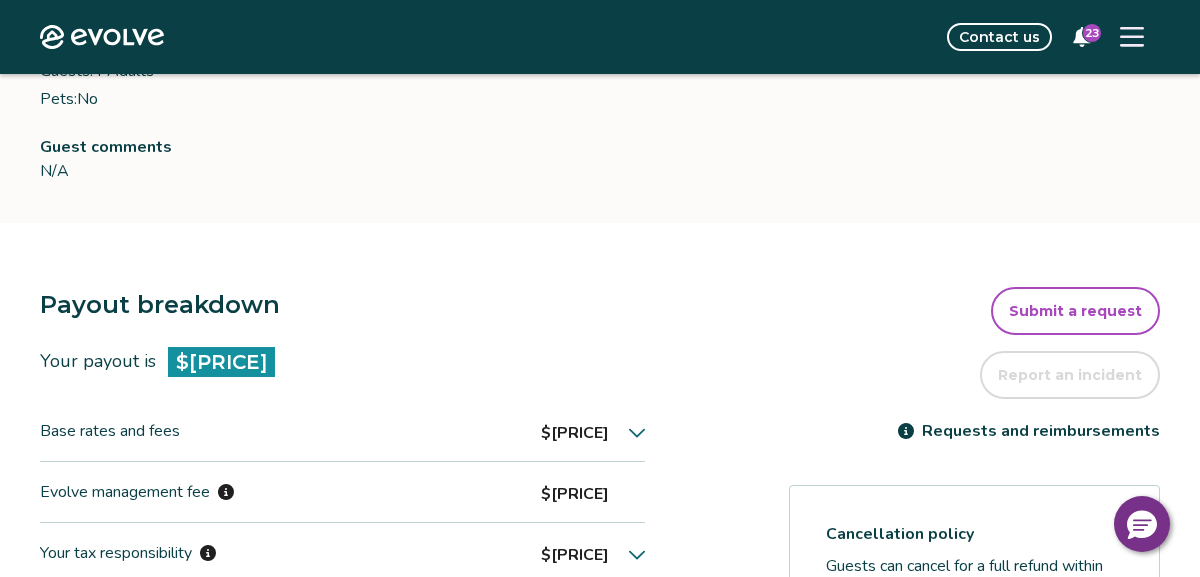 click on "$[PRICE]" at bounding box center [575, 433] 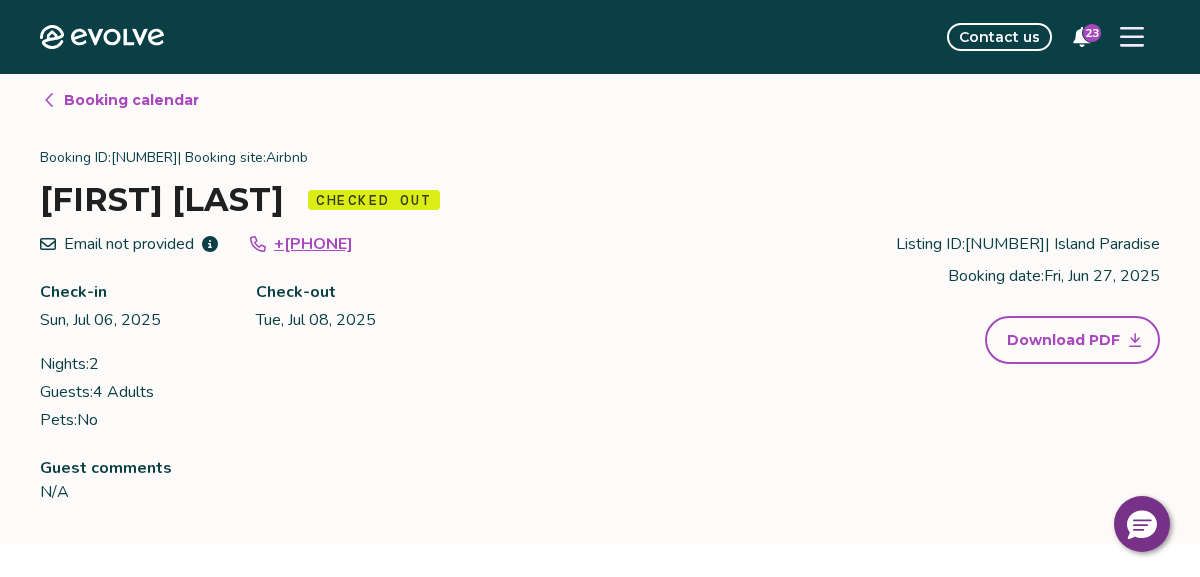scroll, scrollTop: 0, scrollLeft: 0, axis: both 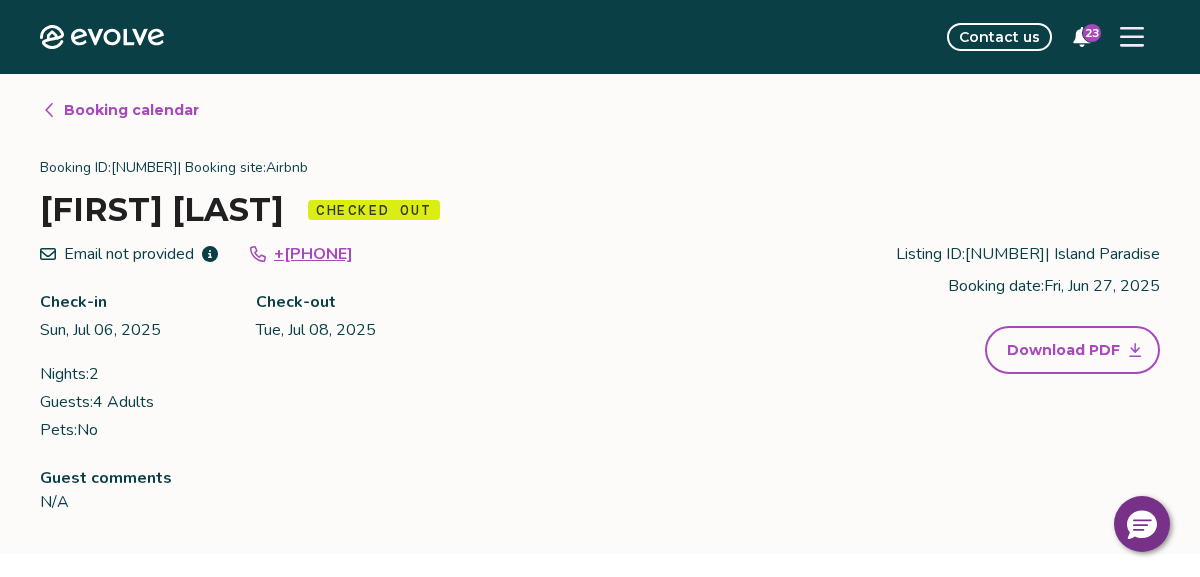 click on "Booking calendar" at bounding box center (131, 110) 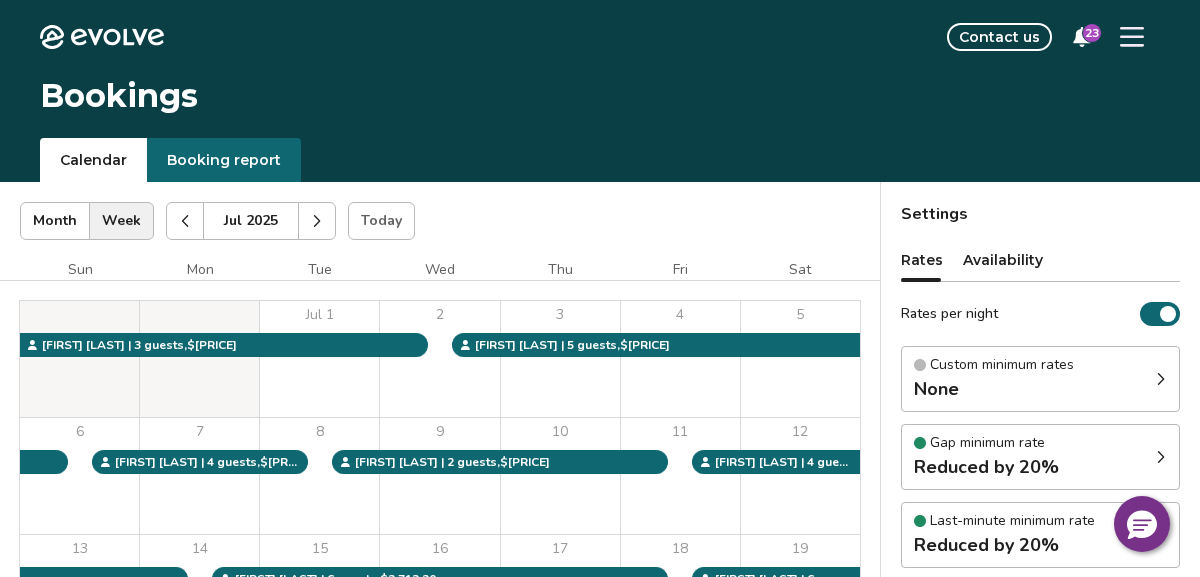 click on "Jul 1 2 3 4 5 6 7 8 9 10 11 12 13 14 15 16 17 18 19 20 21 22 23 24 25 26 27 28 29 30 31" at bounding box center [440, 593] 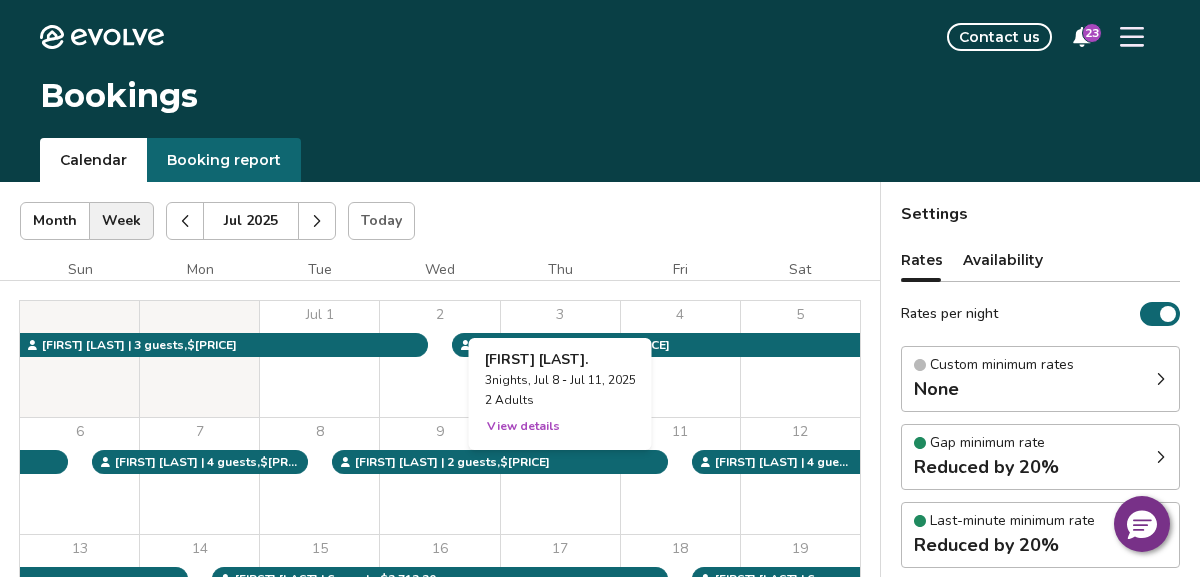 click on "10" at bounding box center (560, 476) 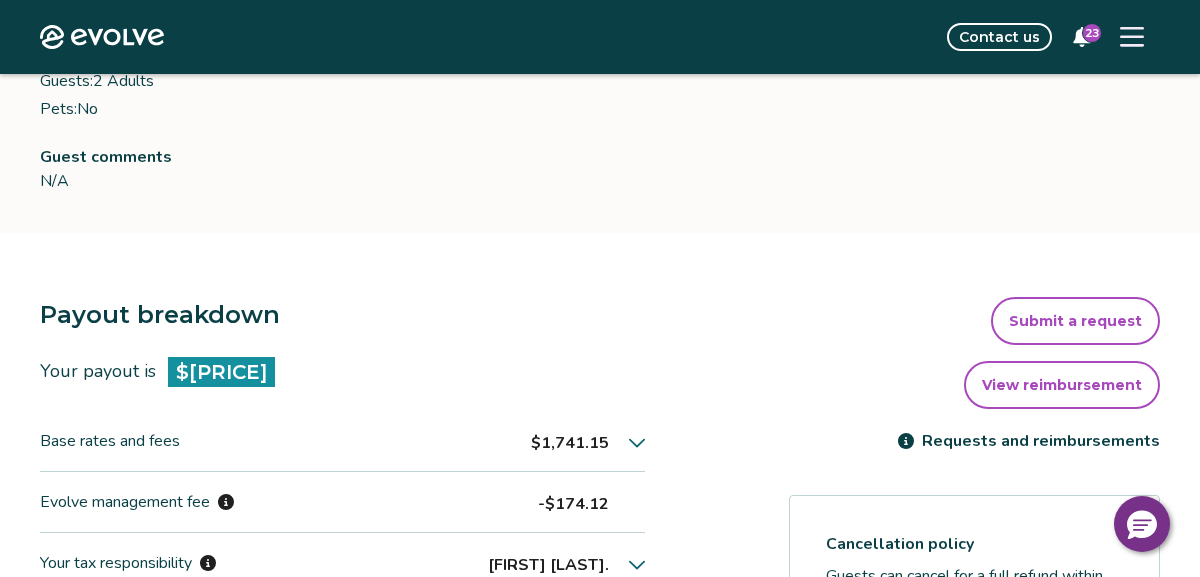 scroll, scrollTop: 336, scrollLeft: 0, axis: vertical 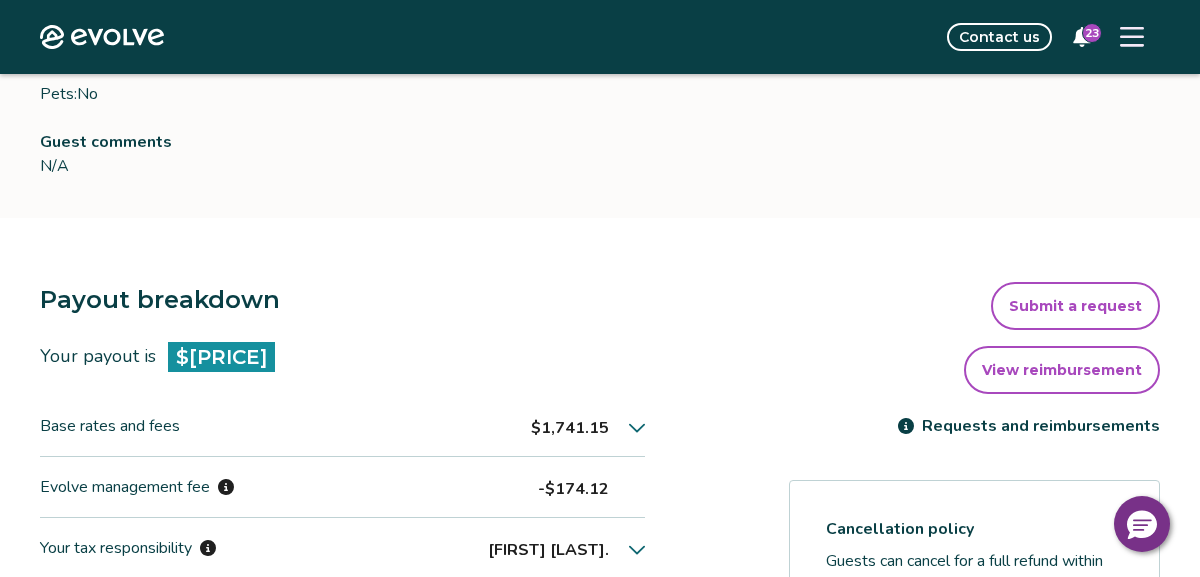 click on "$1,741.15" at bounding box center [570, 428] 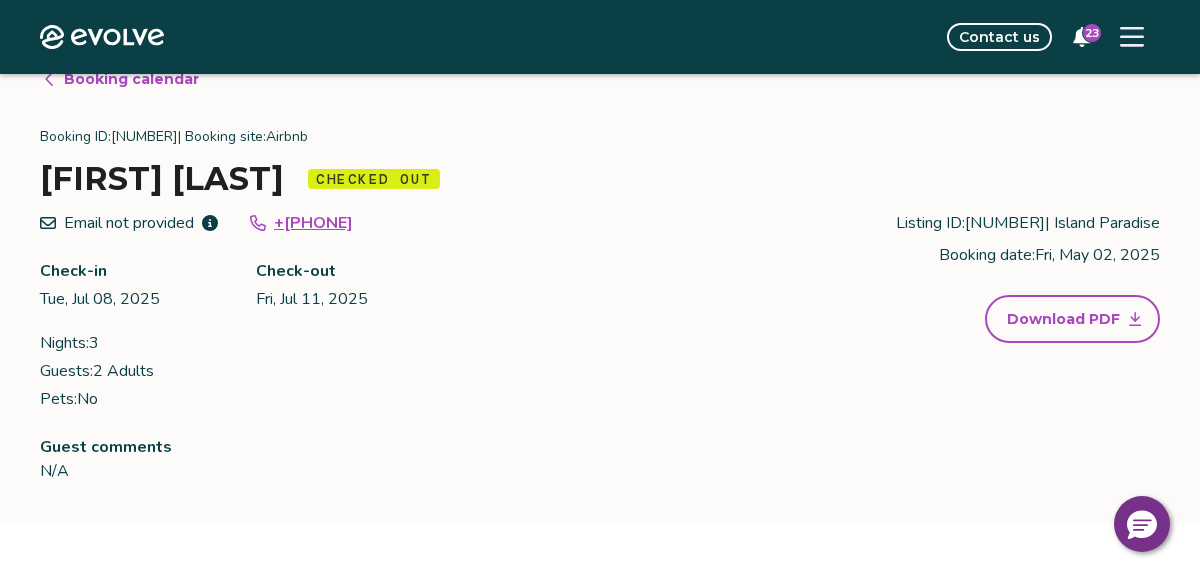 scroll, scrollTop: 0, scrollLeft: 0, axis: both 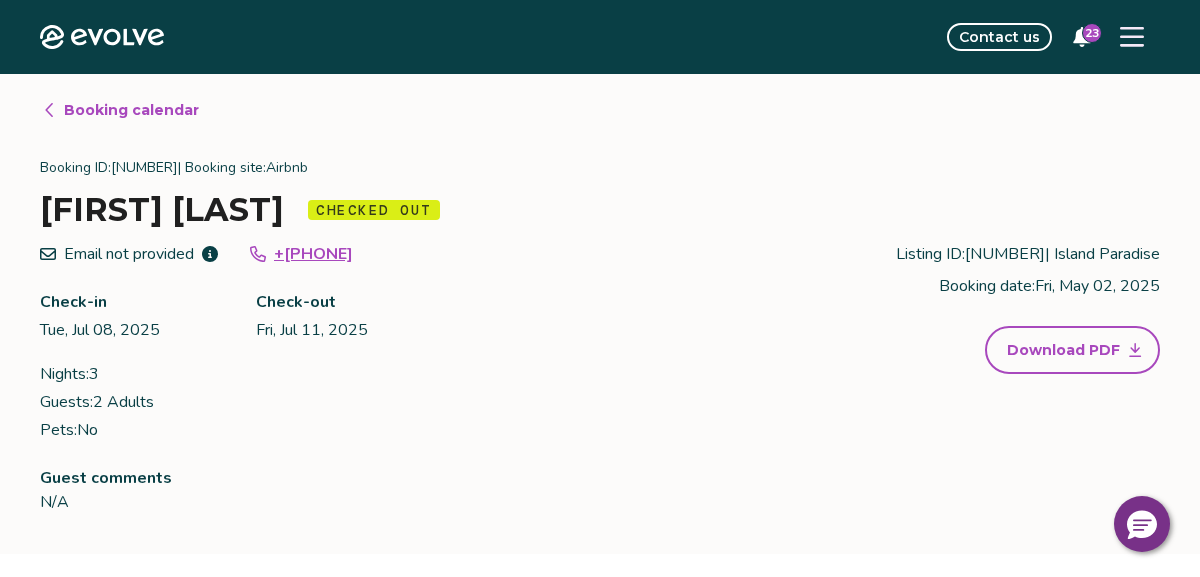 click on "Booking calendar" at bounding box center [131, 110] 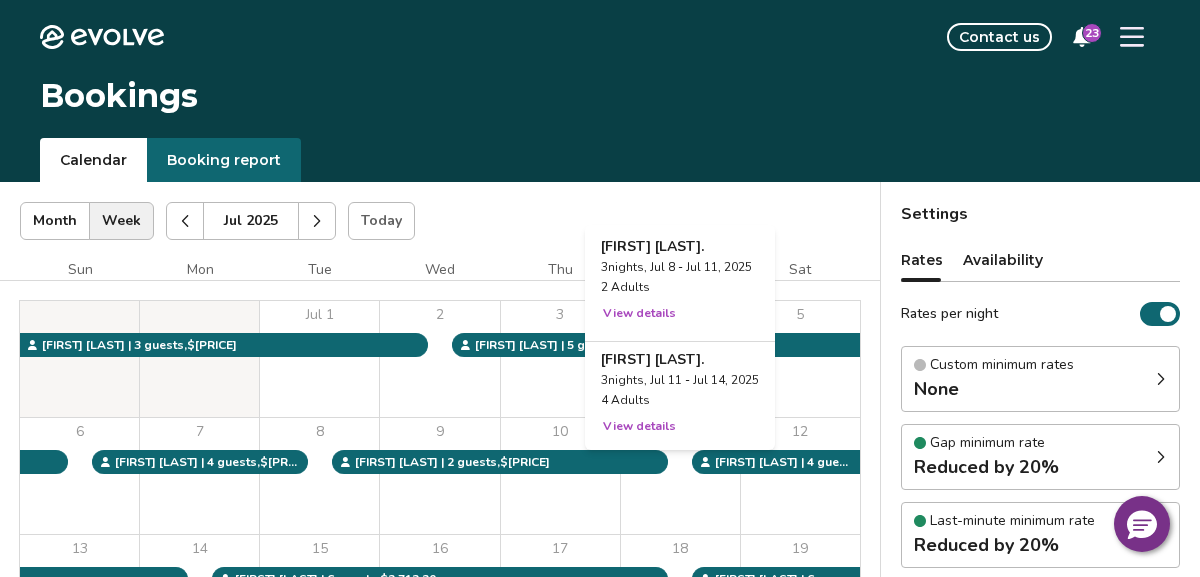 click on "11" at bounding box center [680, 476] 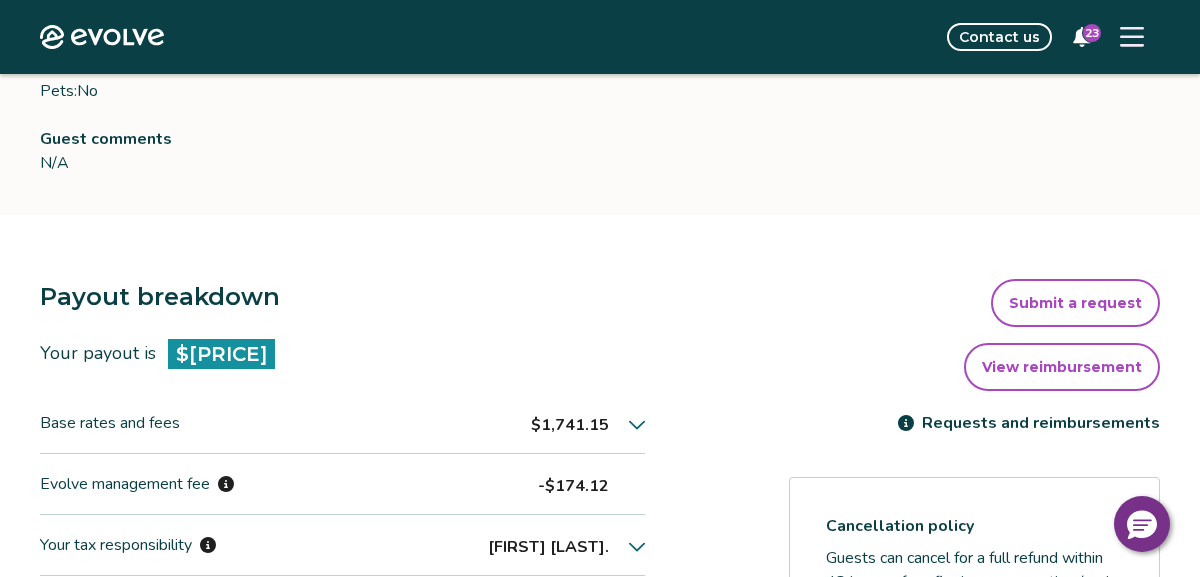 scroll, scrollTop: 344, scrollLeft: 0, axis: vertical 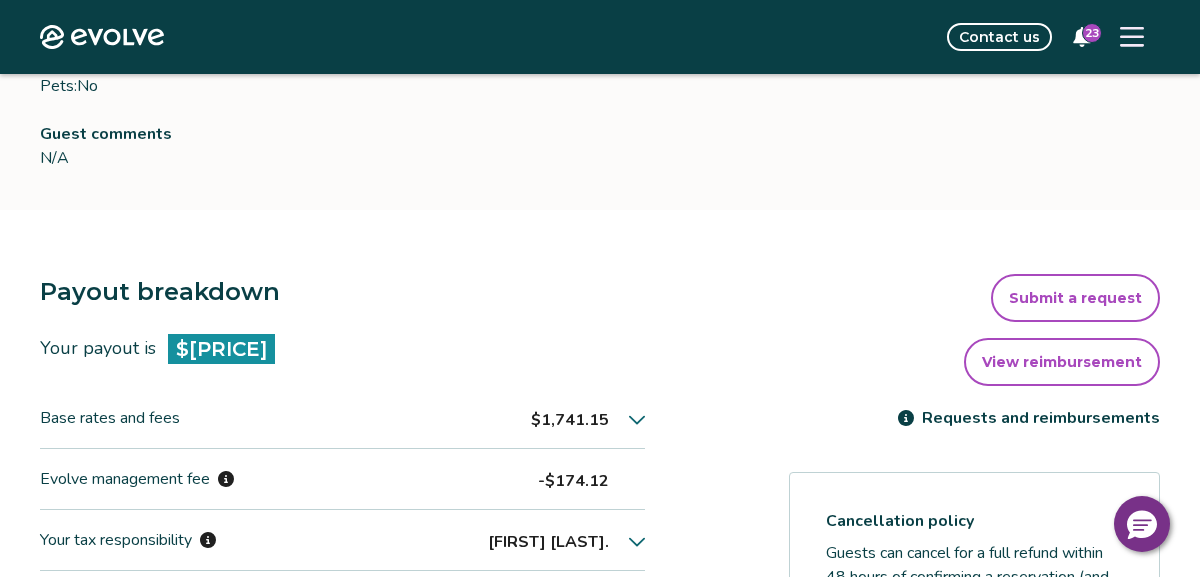 click on "$1,741.15" at bounding box center [570, 420] 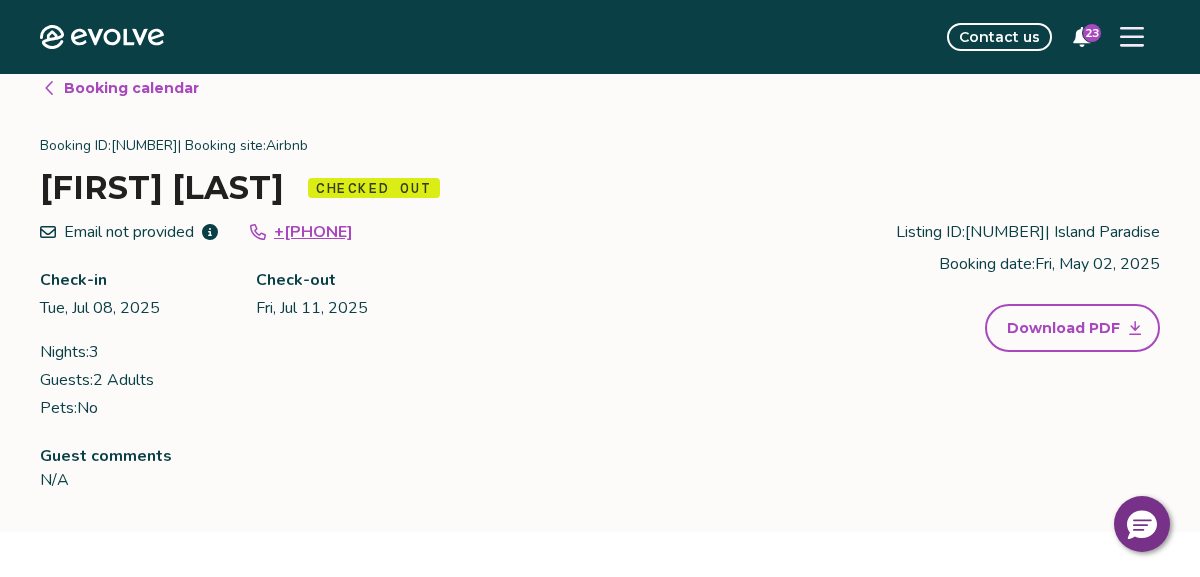 scroll, scrollTop: 0, scrollLeft: 0, axis: both 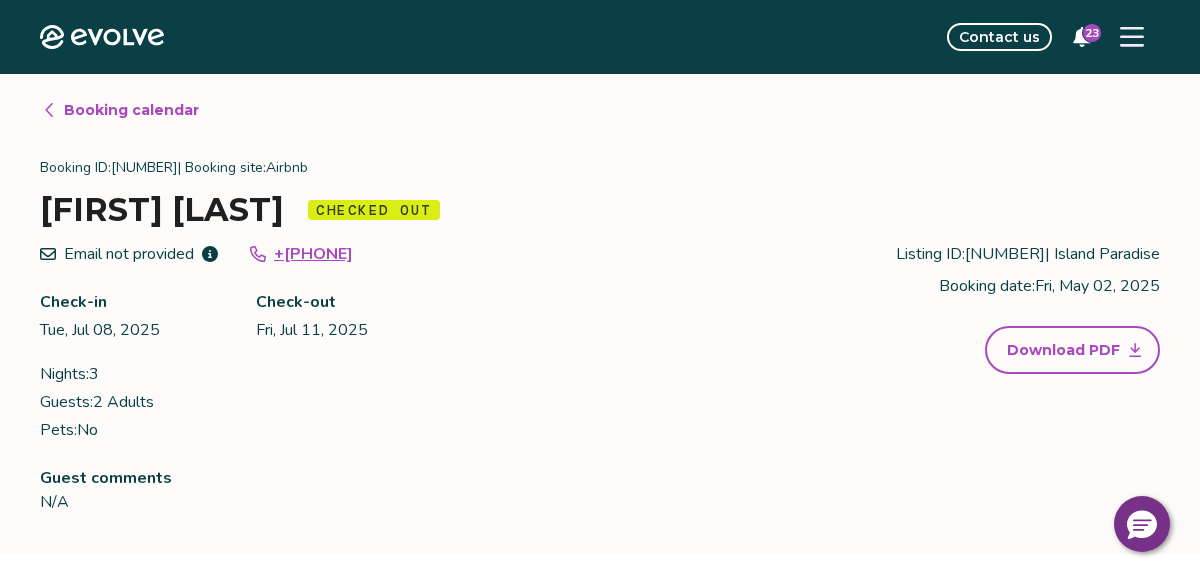 click on "Booking calendar" at bounding box center [131, 110] 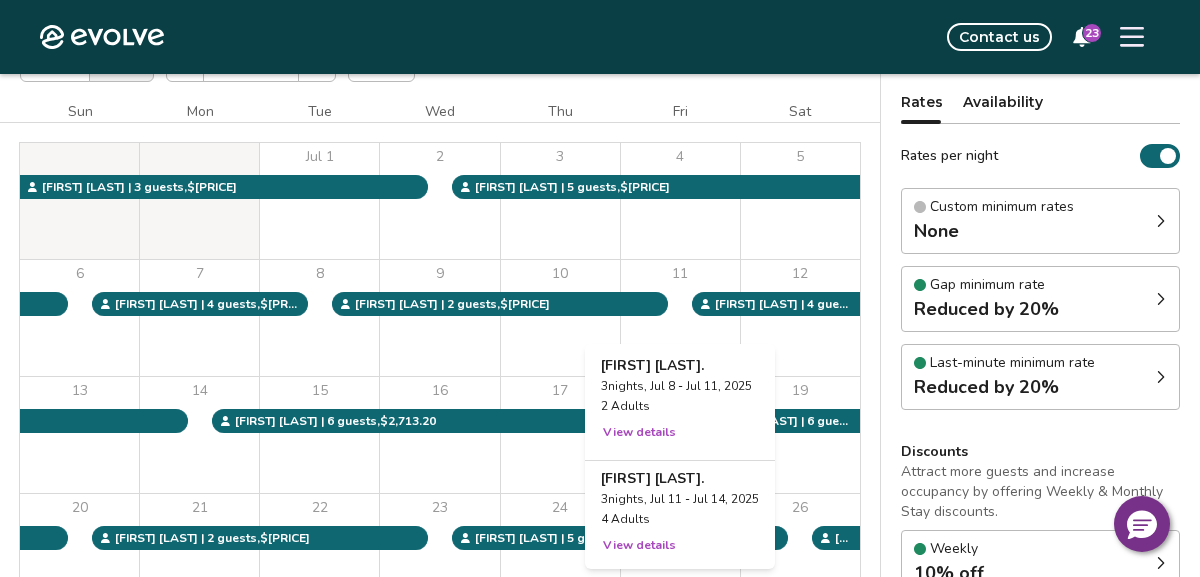 scroll, scrollTop: 159, scrollLeft: 0, axis: vertical 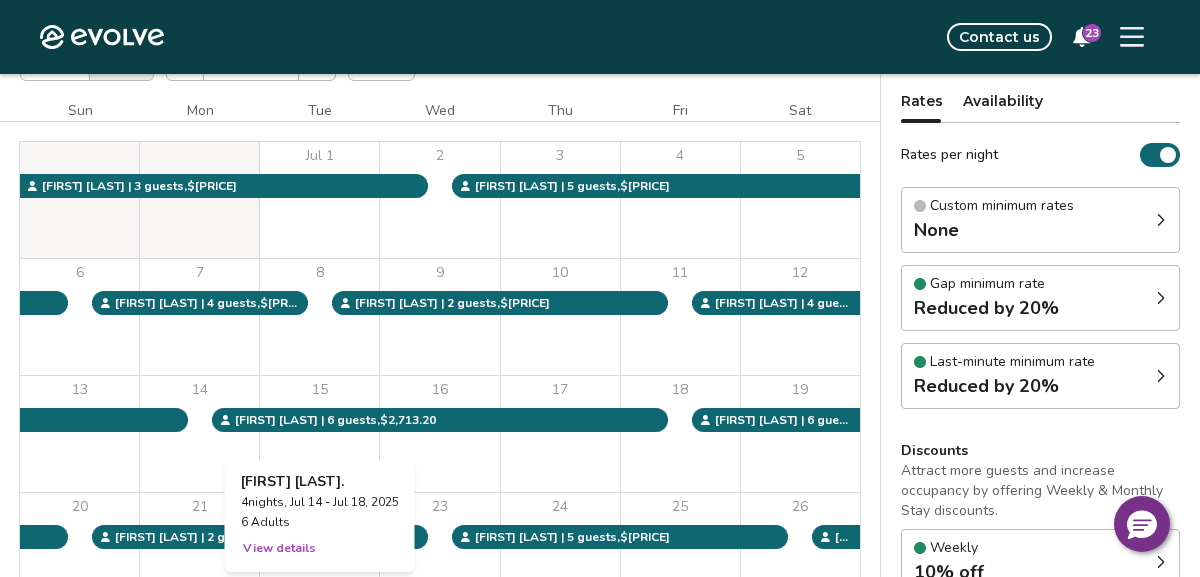 click on "15" at bounding box center [319, 434] 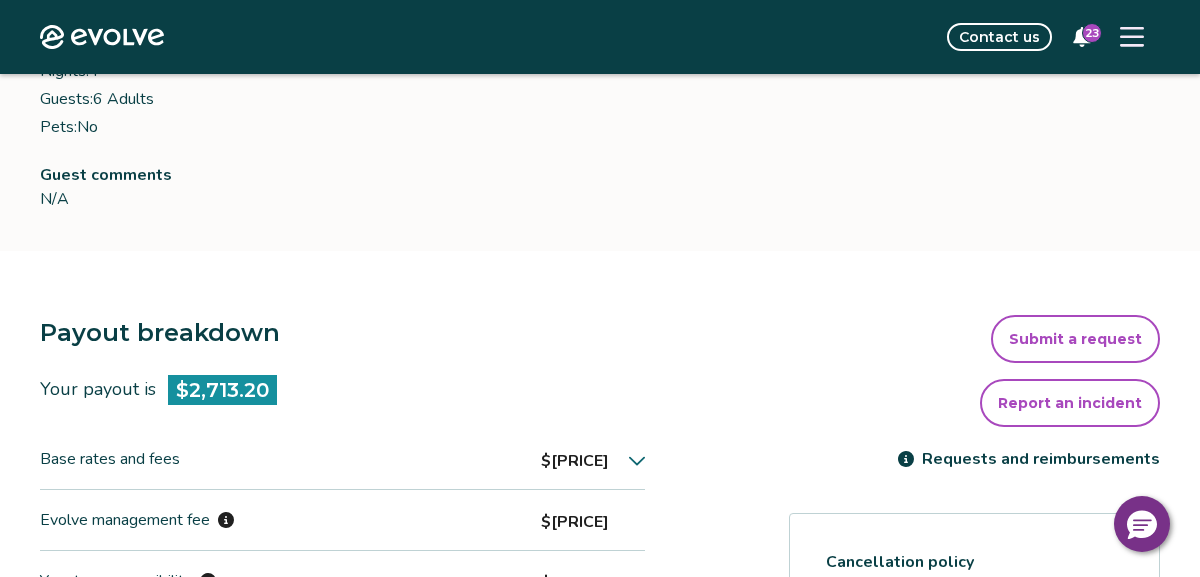 scroll, scrollTop: 308, scrollLeft: 0, axis: vertical 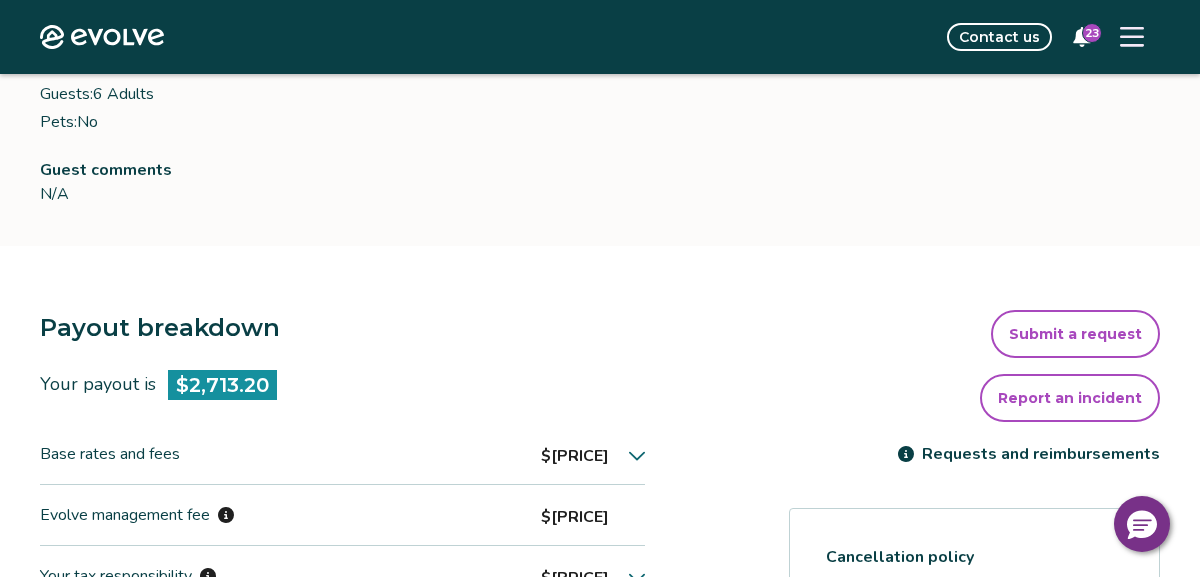 click on "$[PRICE]" at bounding box center [575, 456] 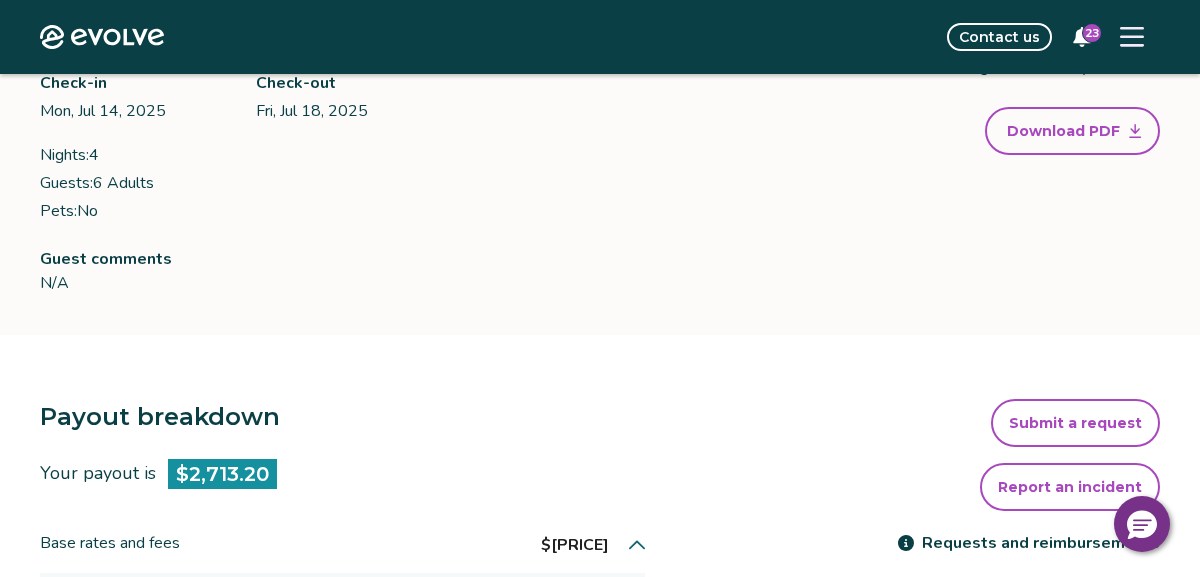 scroll, scrollTop: 0, scrollLeft: 0, axis: both 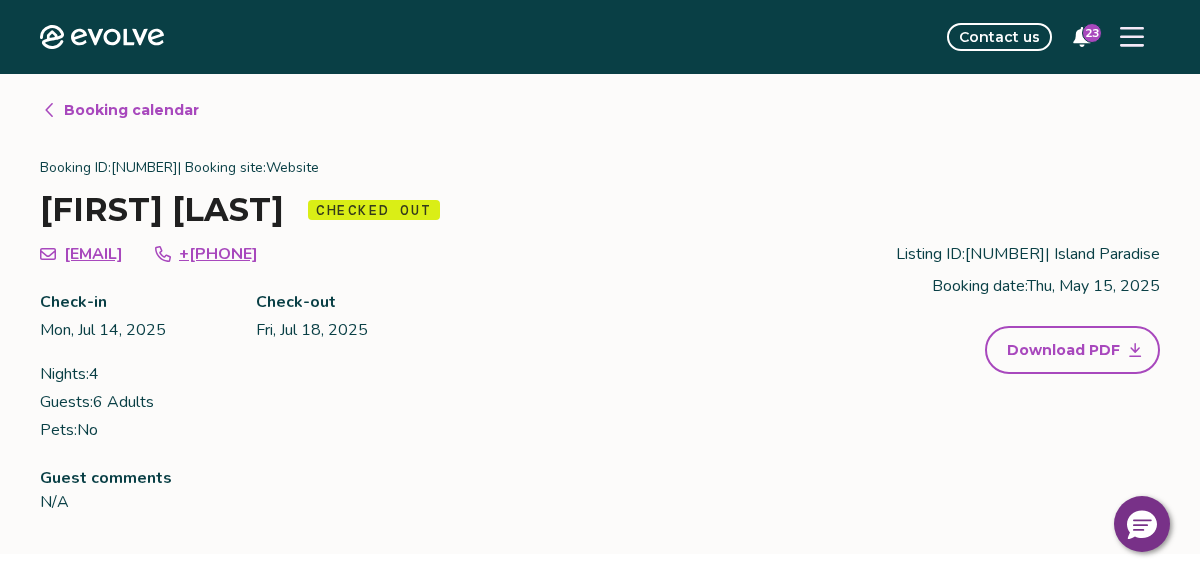 click on "Booking calendar" at bounding box center (131, 110) 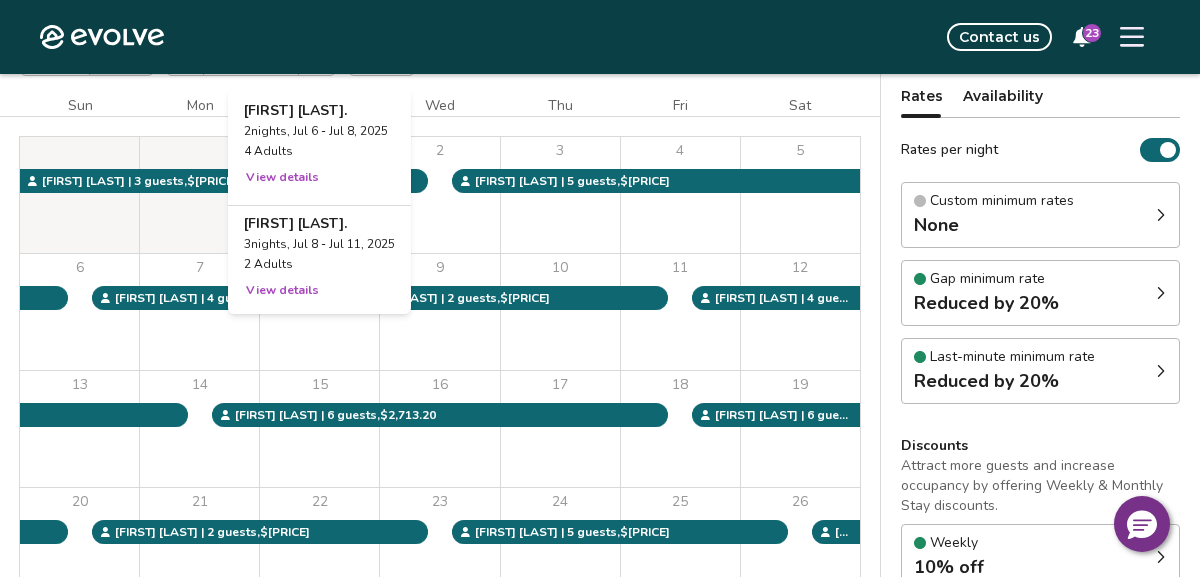 scroll, scrollTop: 178, scrollLeft: 0, axis: vertical 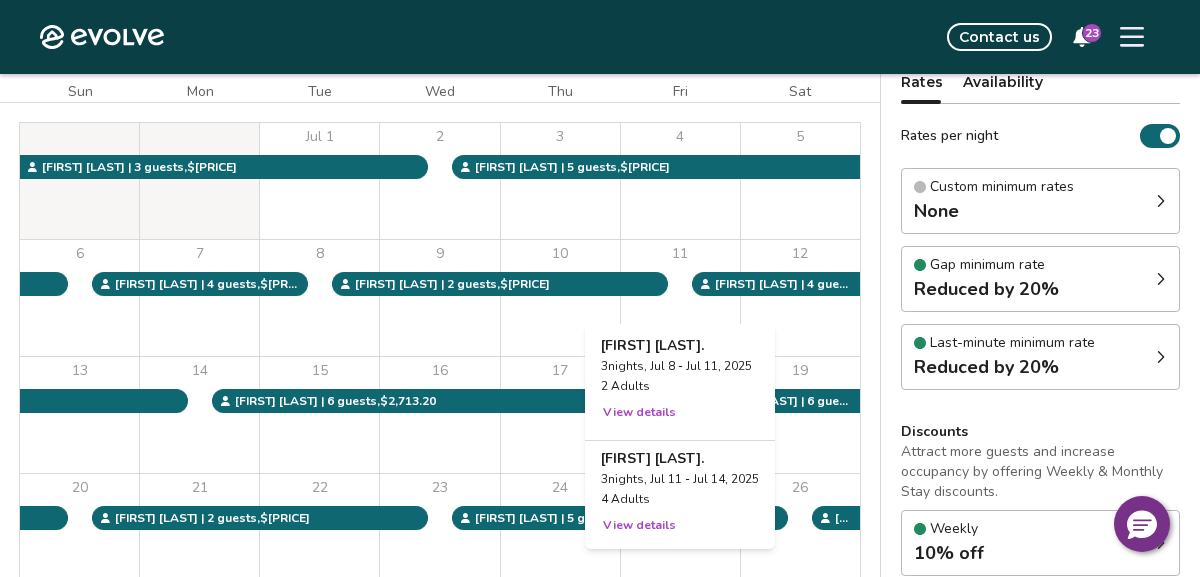 click on "11" at bounding box center [680, 298] 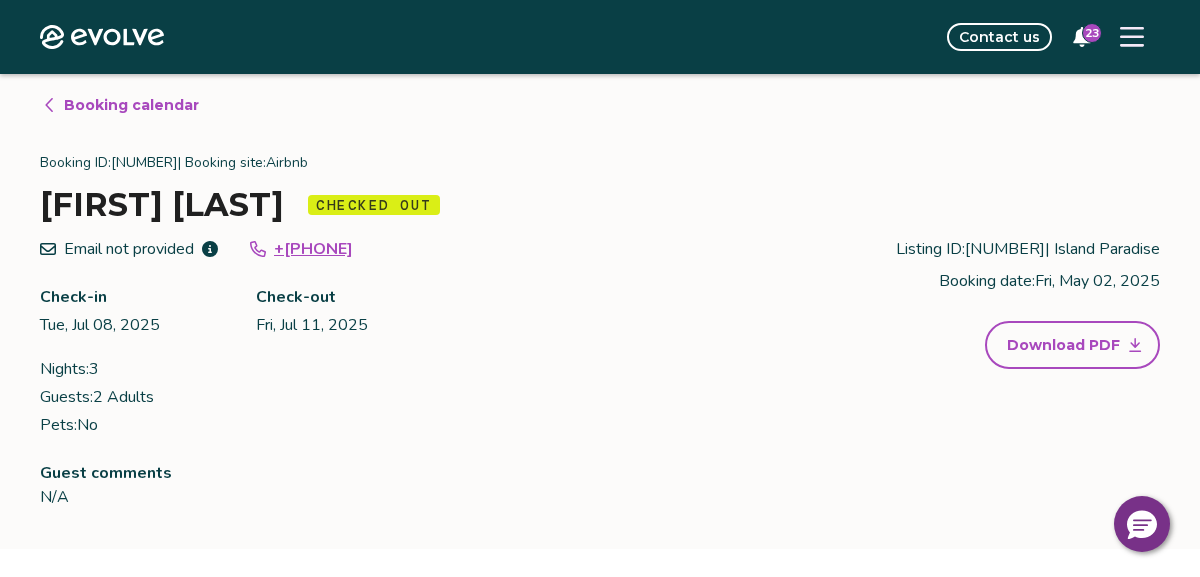 scroll, scrollTop: 0, scrollLeft: 0, axis: both 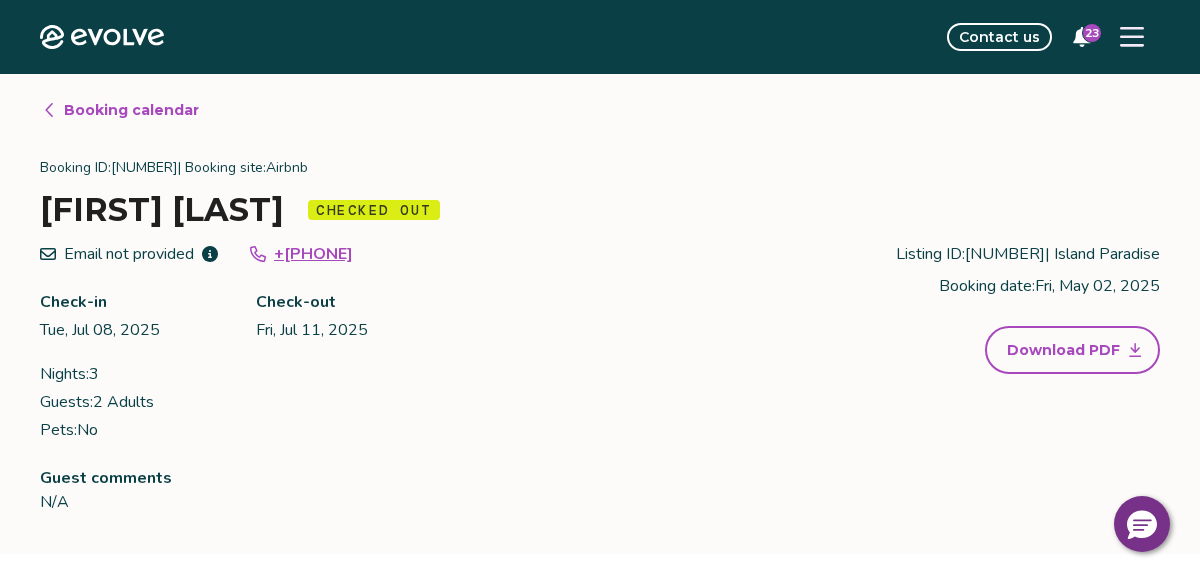 click on "Booking calendar" at bounding box center [131, 110] 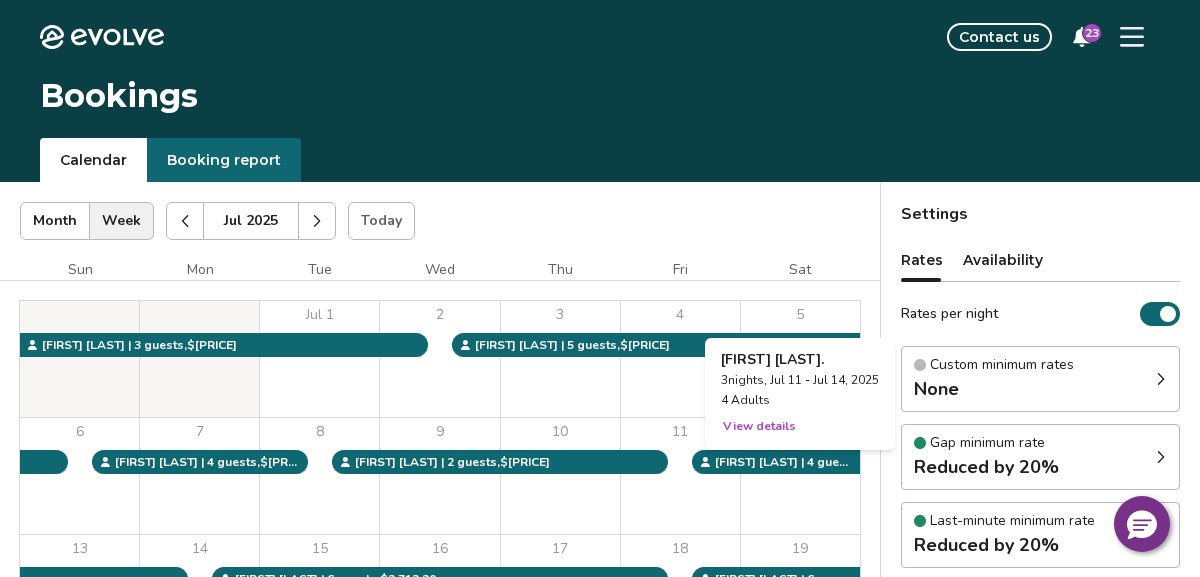 click on "12" at bounding box center [800, 476] 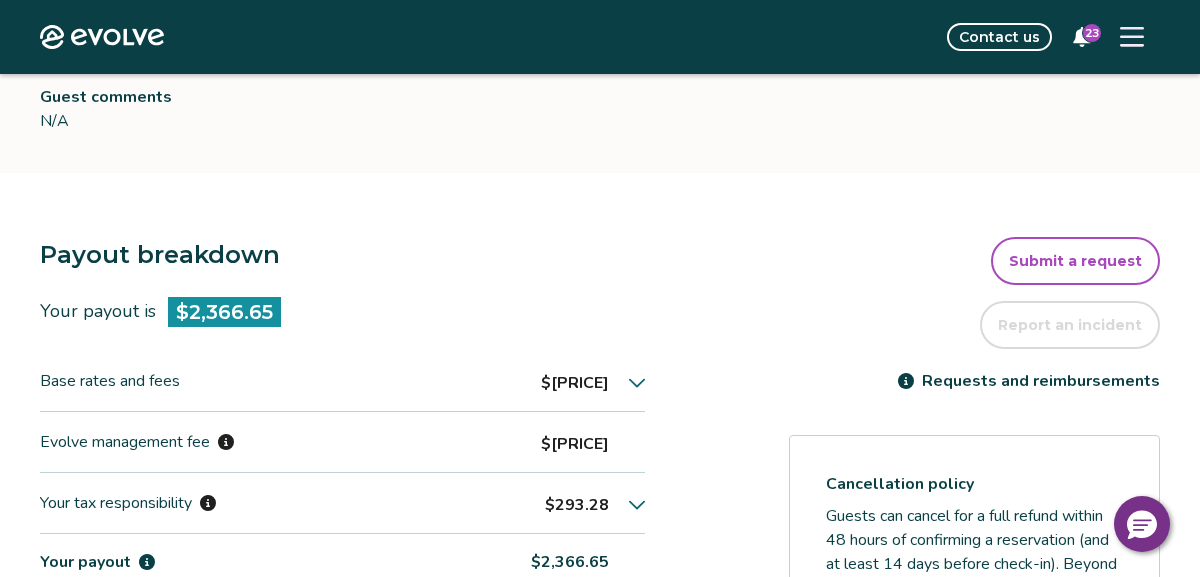 scroll, scrollTop: 384, scrollLeft: 0, axis: vertical 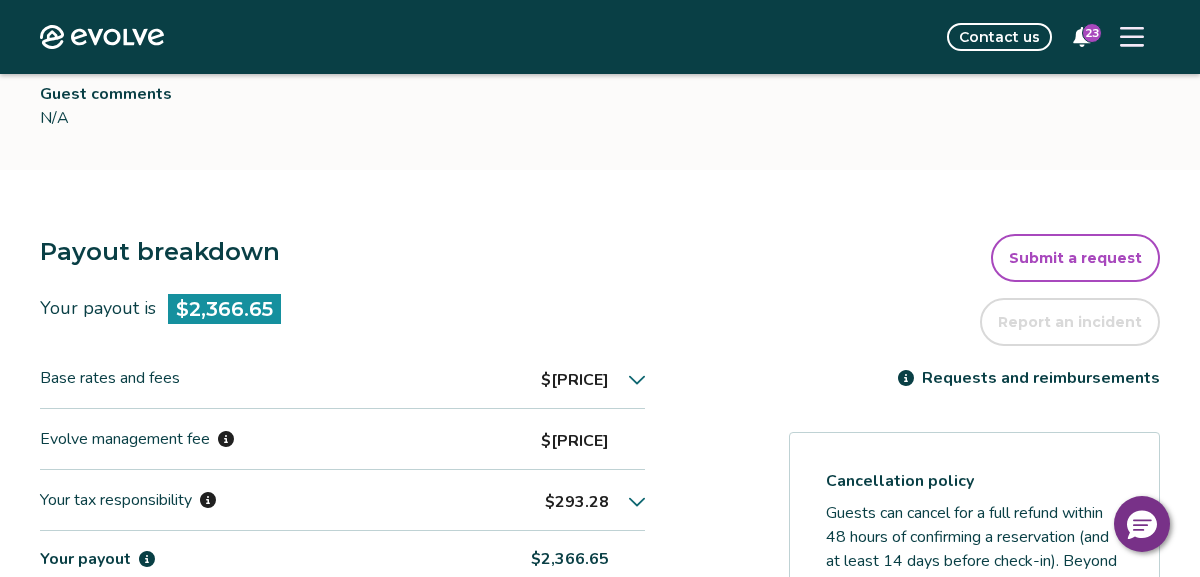click on "$[PRICE]" at bounding box center [575, 380] 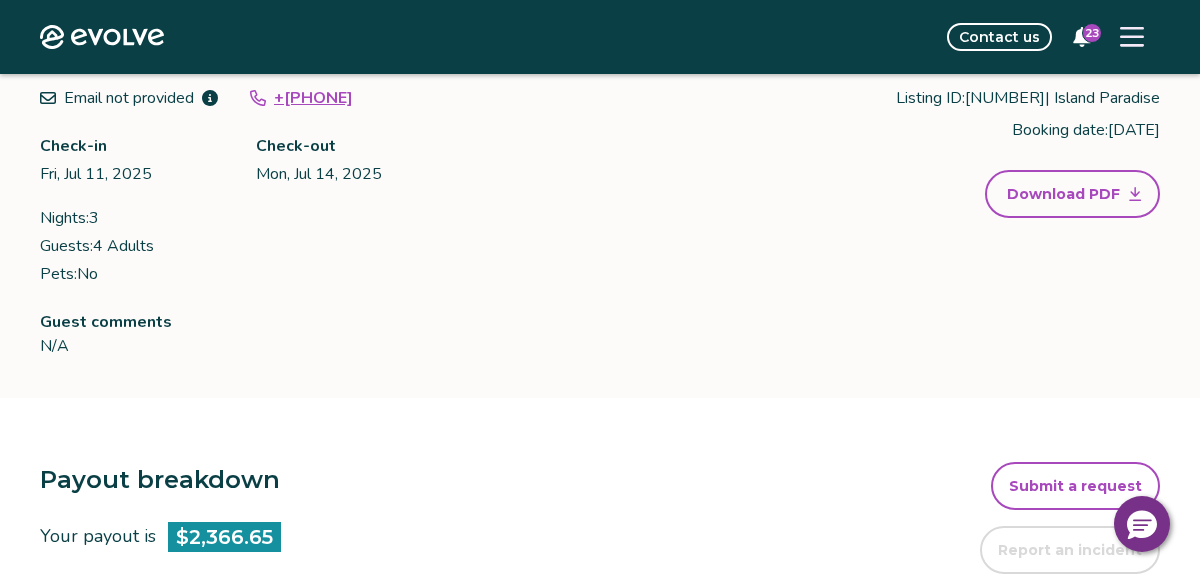 scroll, scrollTop: 0, scrollLeft: 0, axis: both 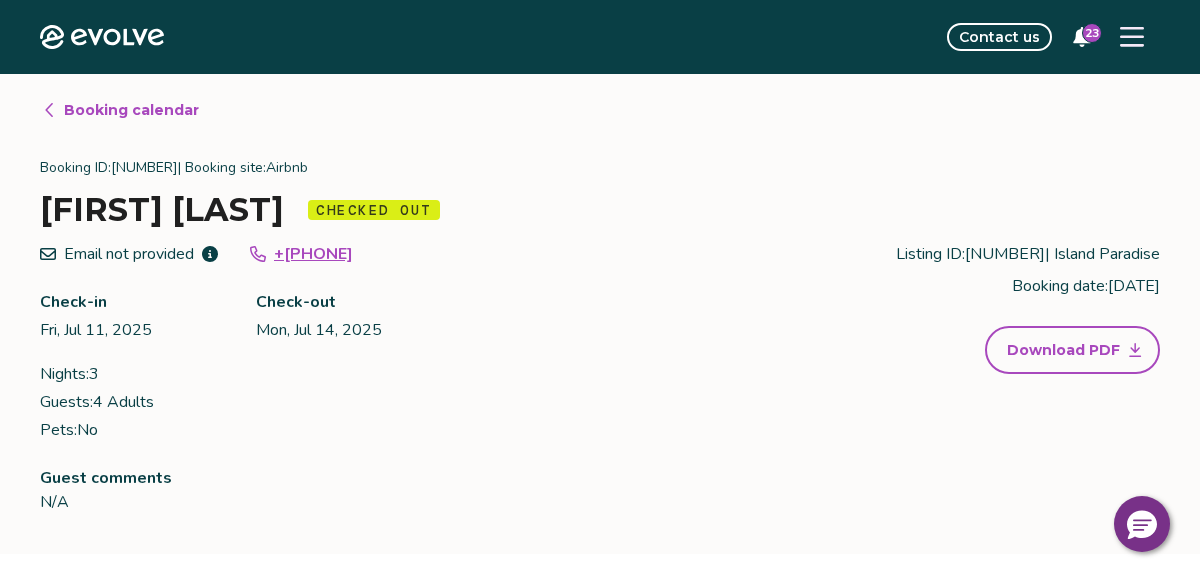 click on "Booking calendar" at bounding box center [131, 110] 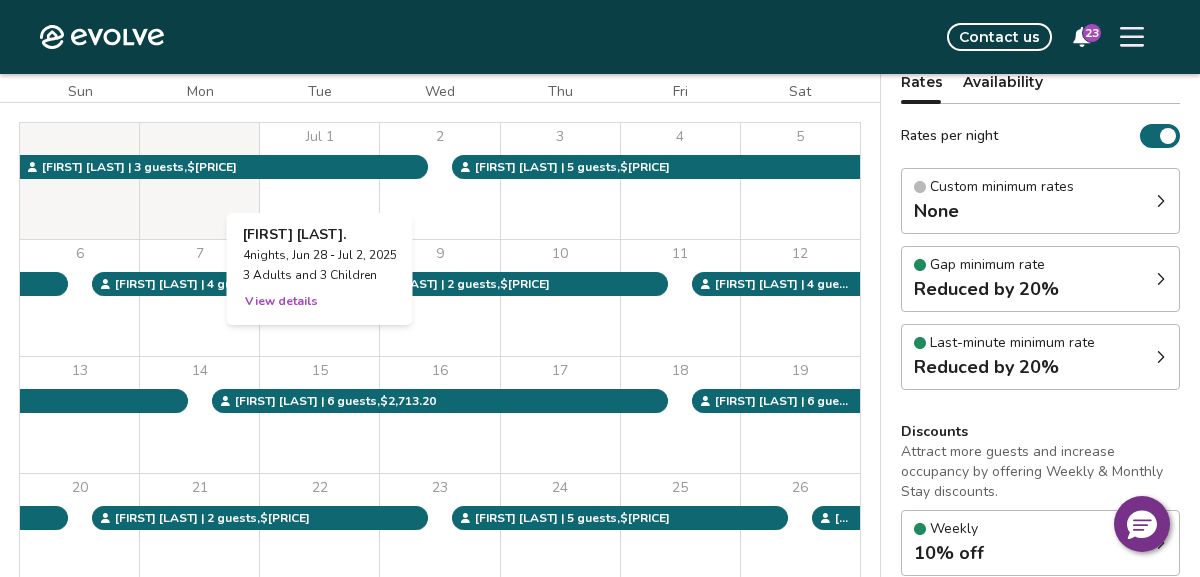 scroll, scrollTop: 186, scrollLeft: 0, axis: vertical 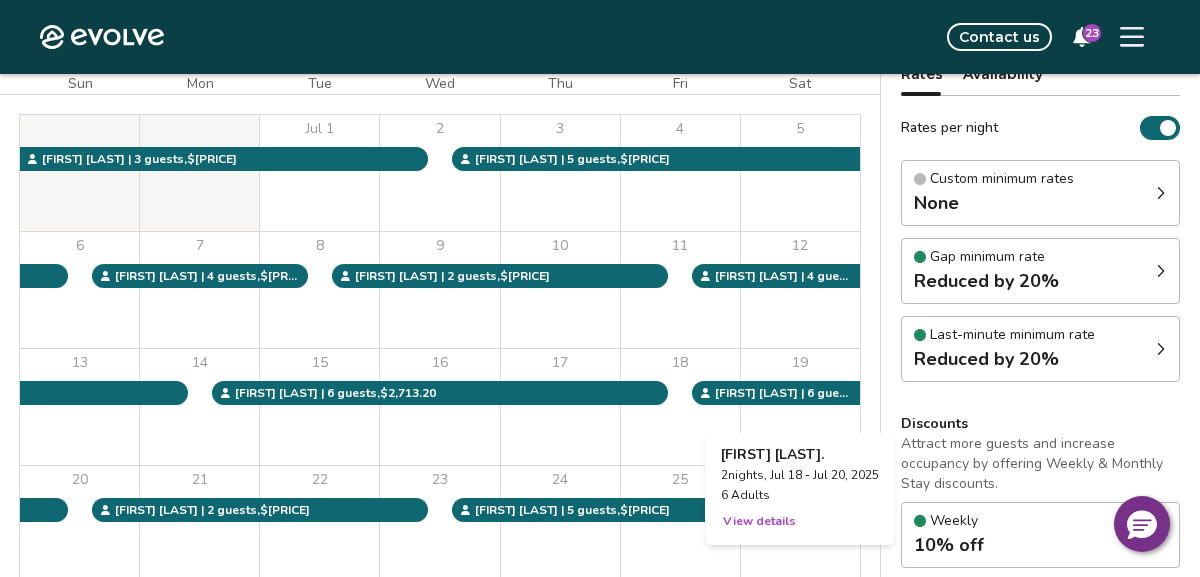 click on "19" at bounding box center (800, 407) 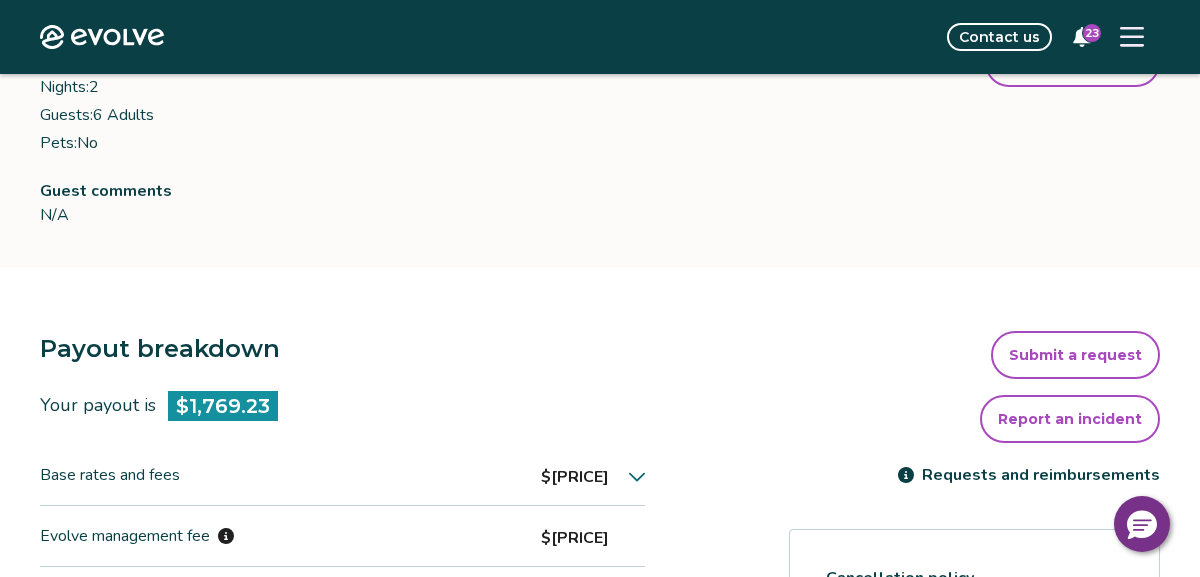 scroll, scrollTop: 308, scrollLeft: 0, axis: vertical 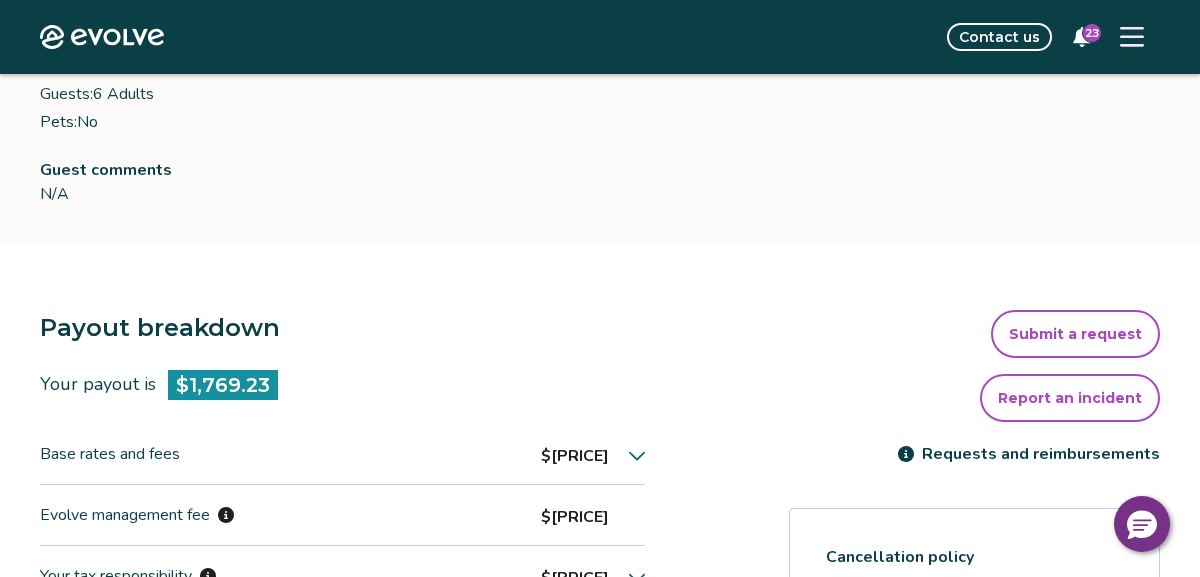 click on "$[PRICE]" at bounding box center (575, 456) 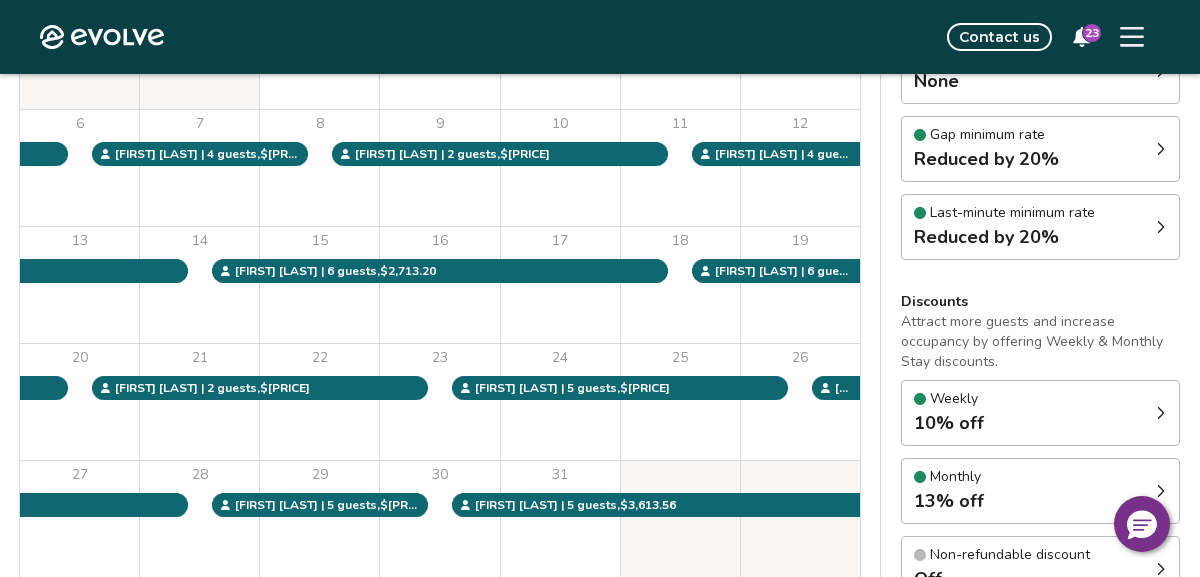 scroll, scrollTop: 186, scrollLeft: 0, axis: vertical 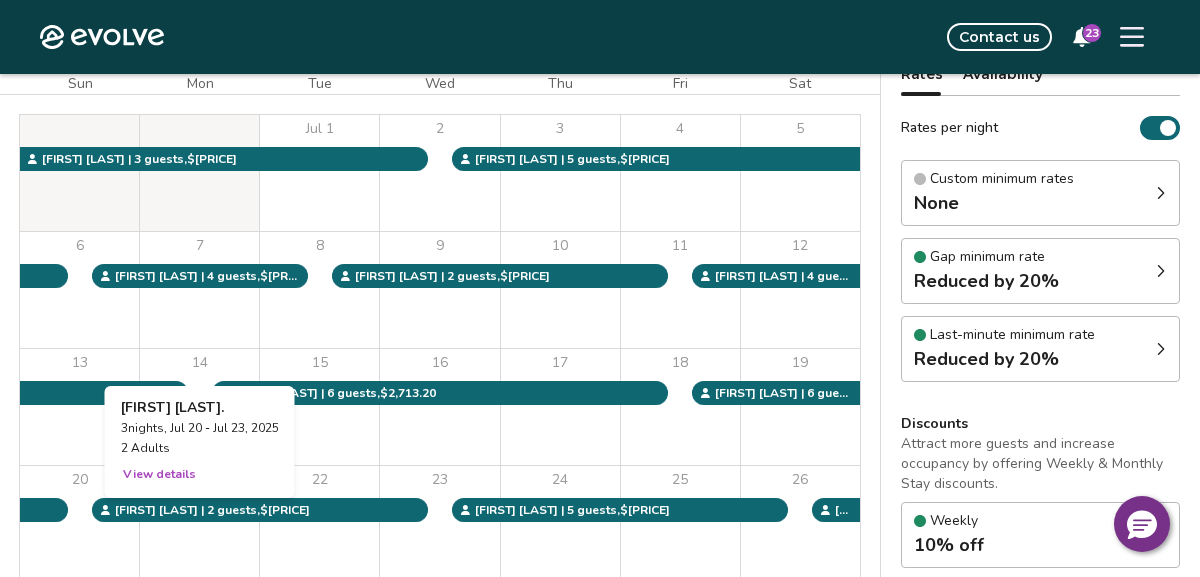 click on "21" at bounding box center (199, 524) 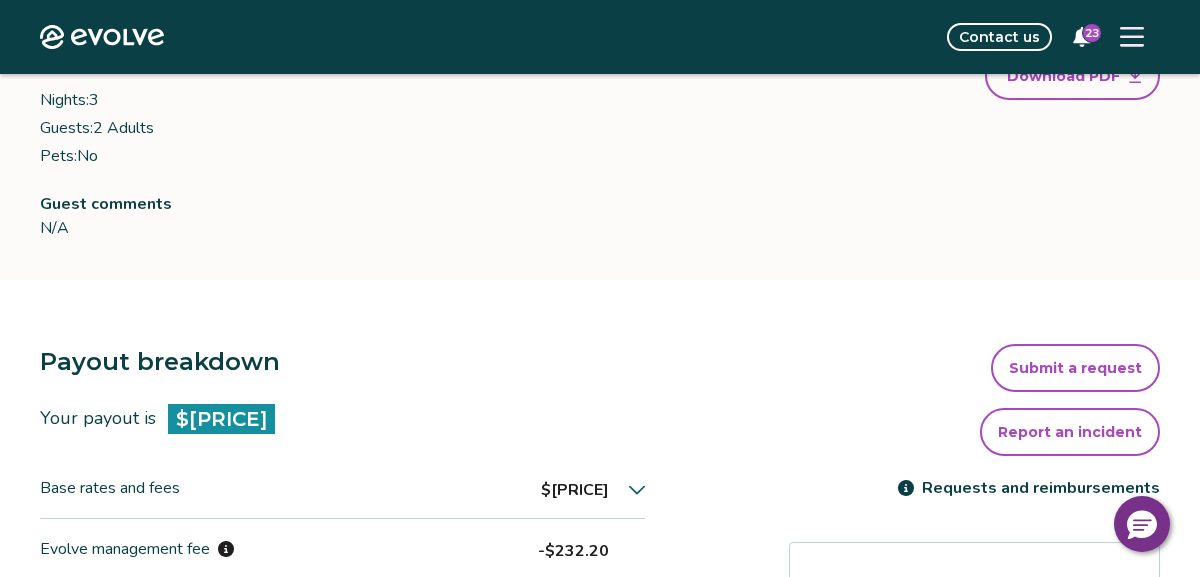 scroll, scrollTop: 275, scrollLeft: 0, axis: vertical 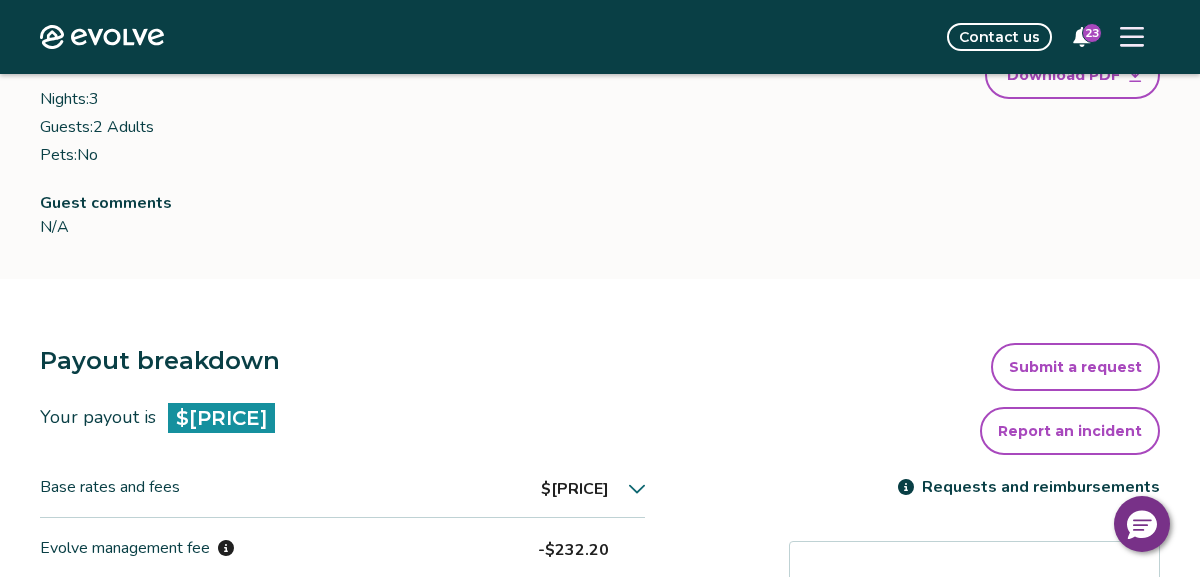 click on "$[PRICE]" at bounding box center [575, 489] 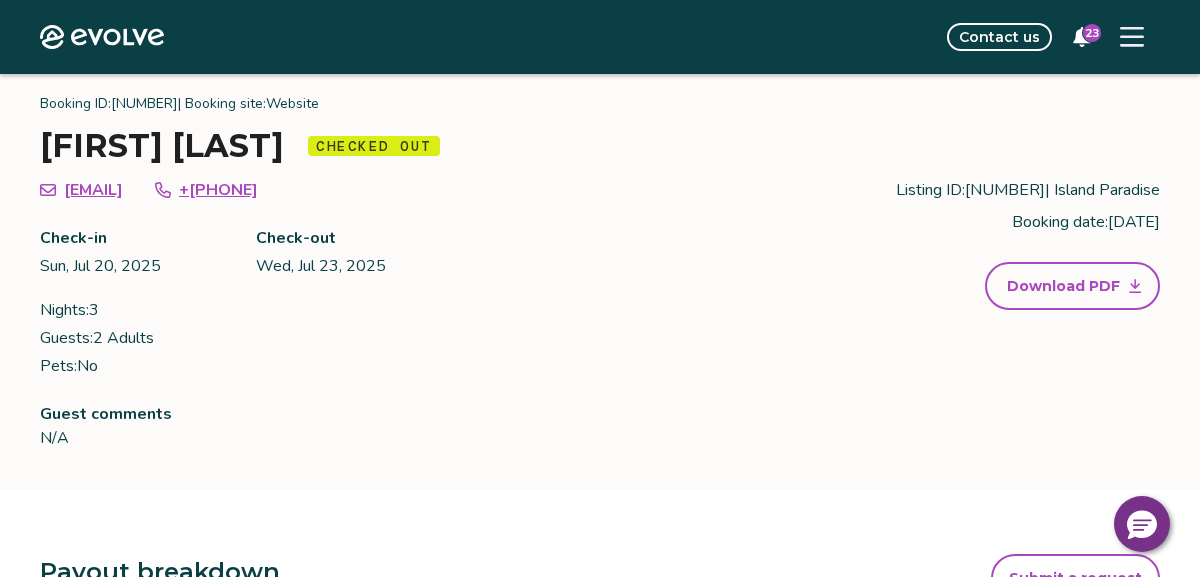 scroll, scrollTop: 62, scrollLeft: 0, axis: vertical 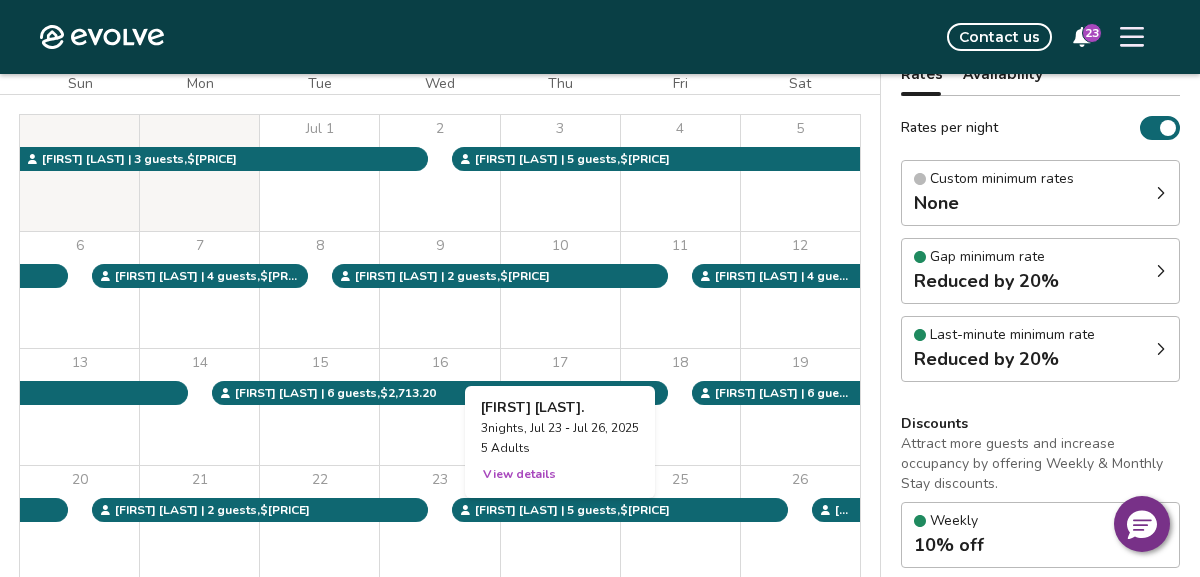 click on "24" at bounding box center (560, 524) 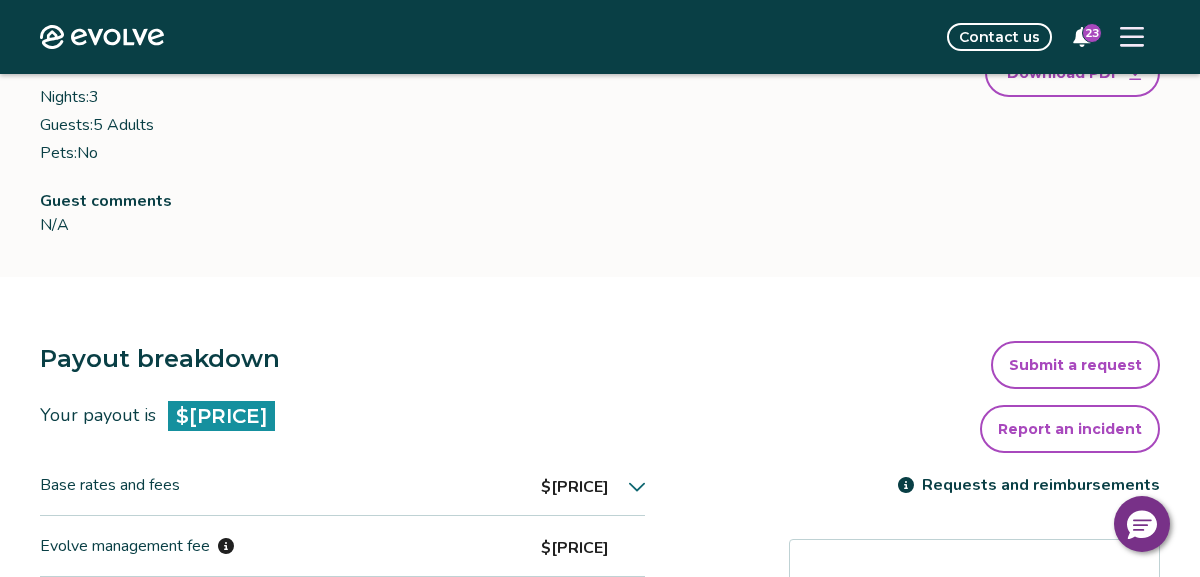 scroll, scrollTop: 279, scrollLeft: 0, axis: vertical 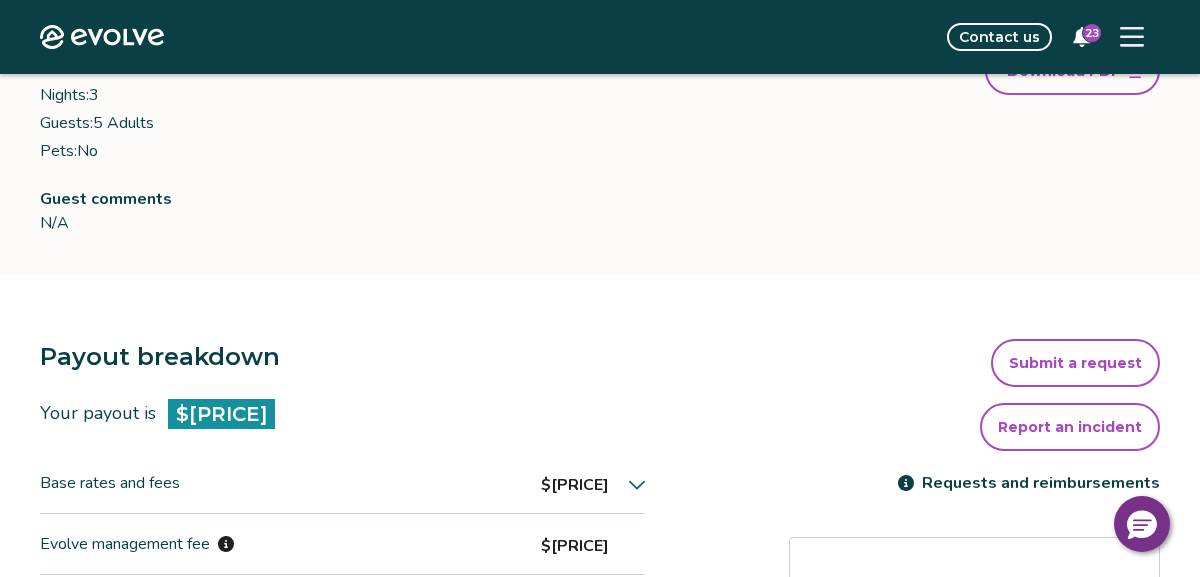 click on "$[PRICE]" at bounding box center (575, 485) 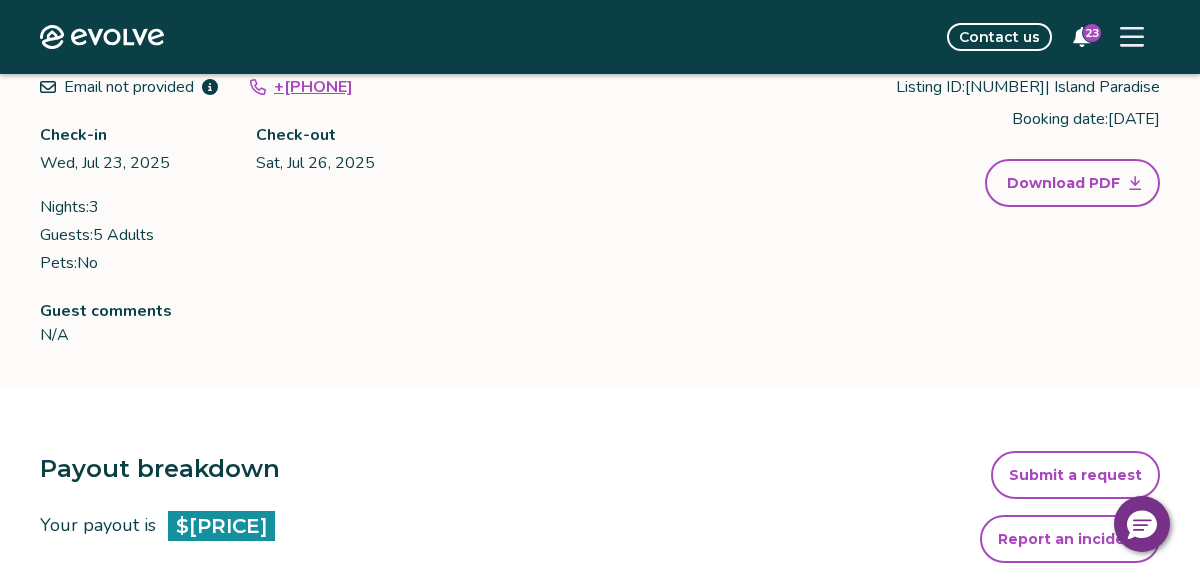scroll, scrollTop: 0, scrollLeft: 0, axis: both 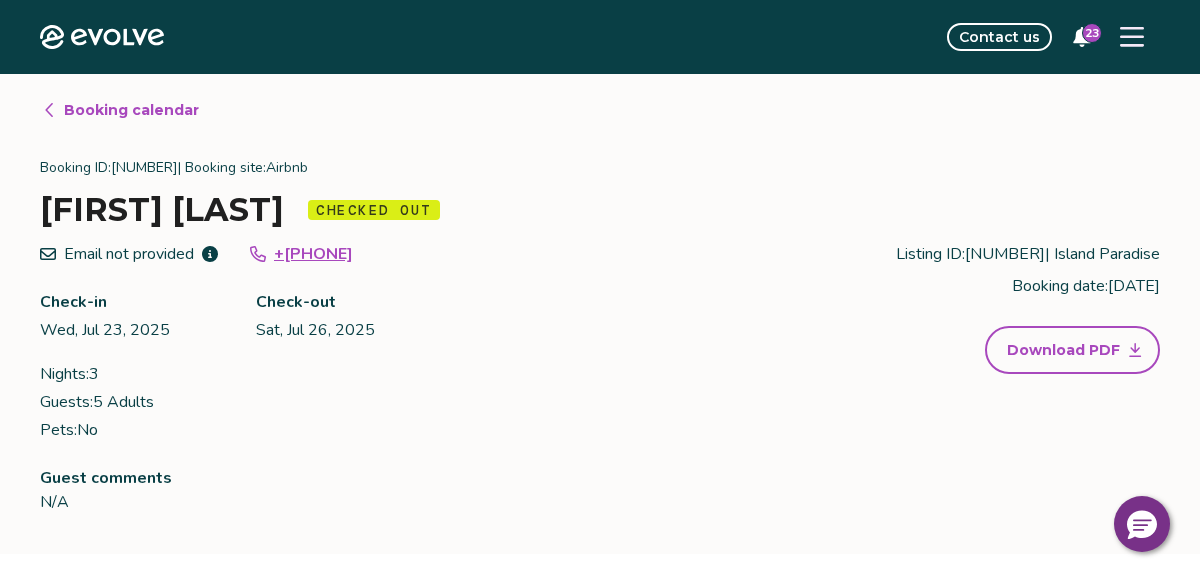 click on "Booking calendar" at bounding box center [131, 110] 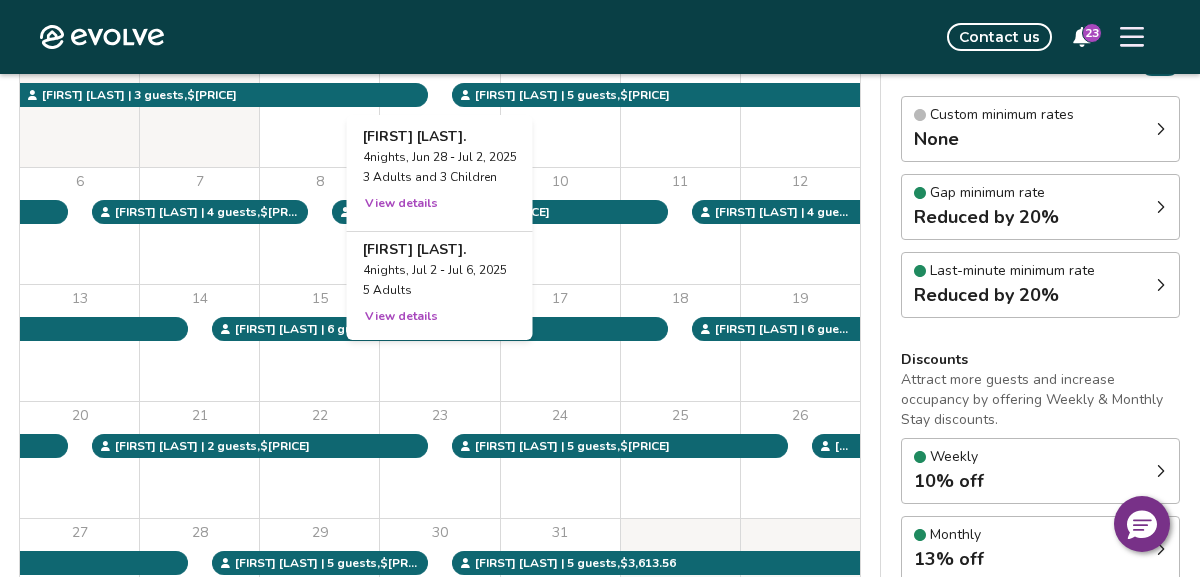 scroll, scrollTop: 275, scrollLeft: 0, axis: vertical 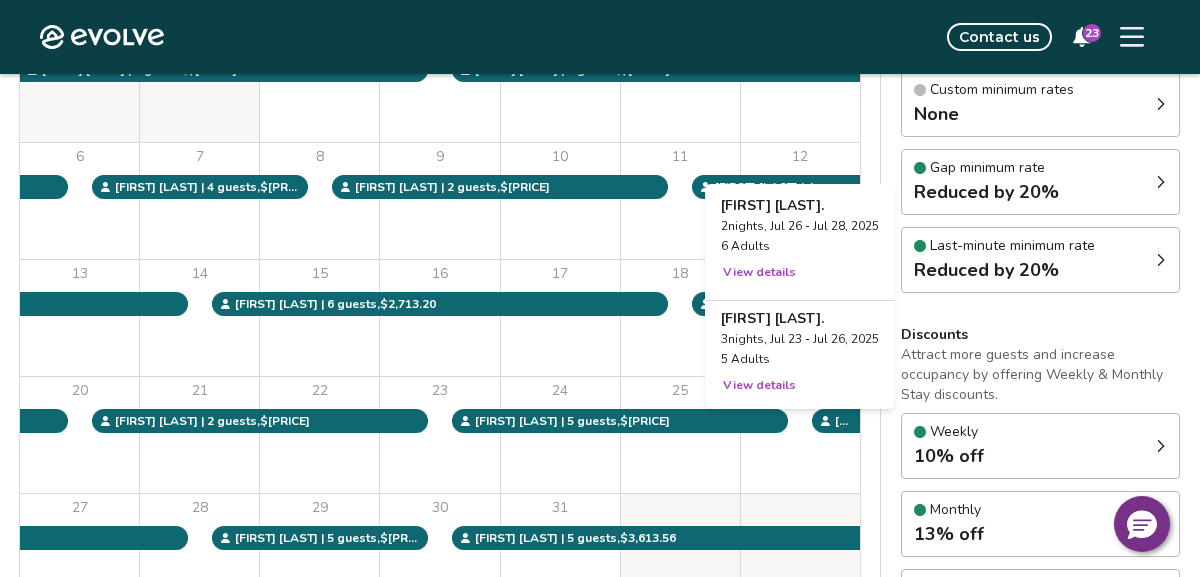 click on "26" at bounding box center [800, 435] 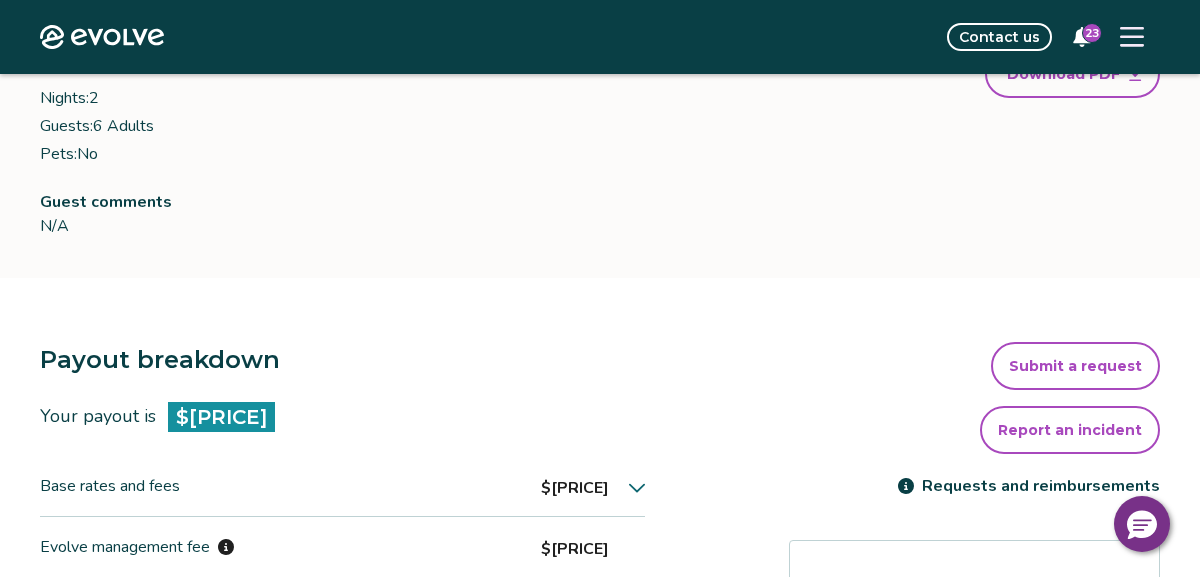 scroll, scrollTop: 279, scrollLeft: 0, axis: vertical 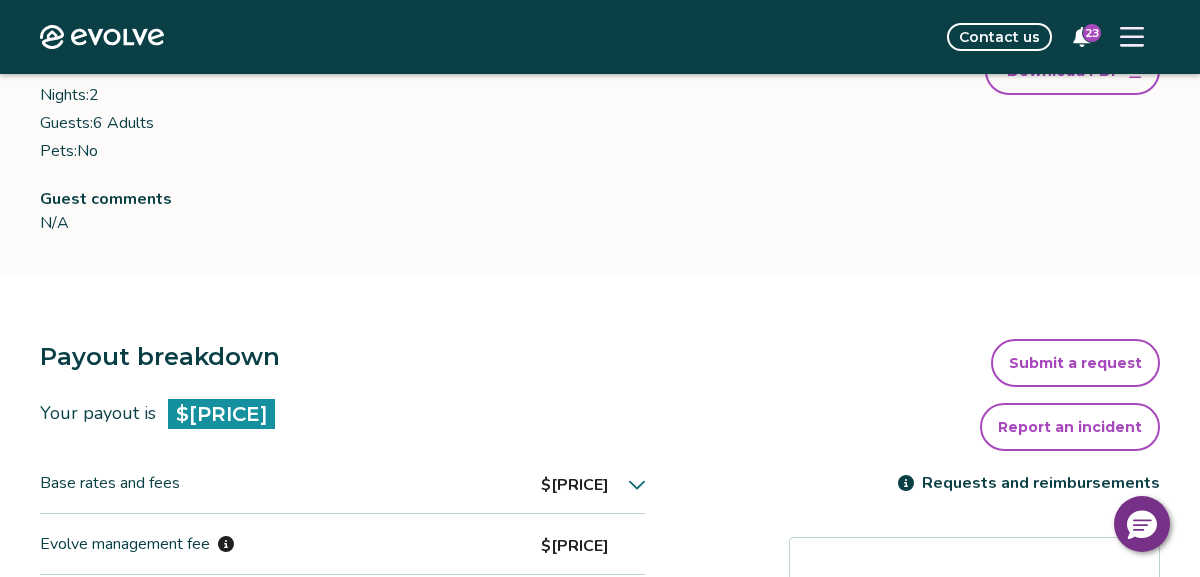 click on "$[PRICE]" at bounding box center [575, 485] 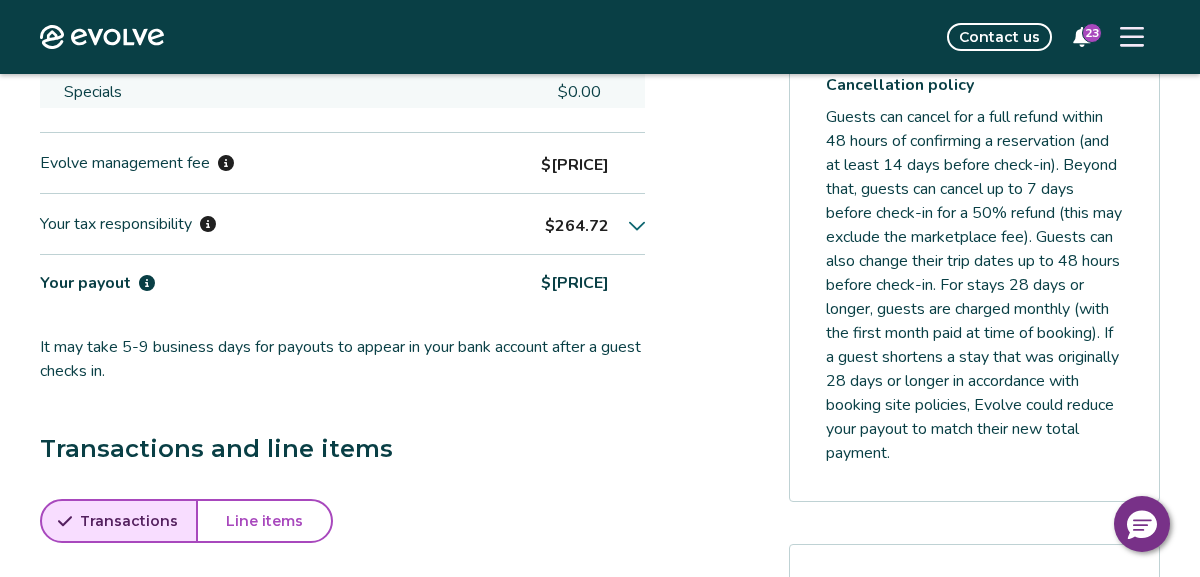 scroll, scrollTop: 786, scrollLeft: 0, axis: vertical 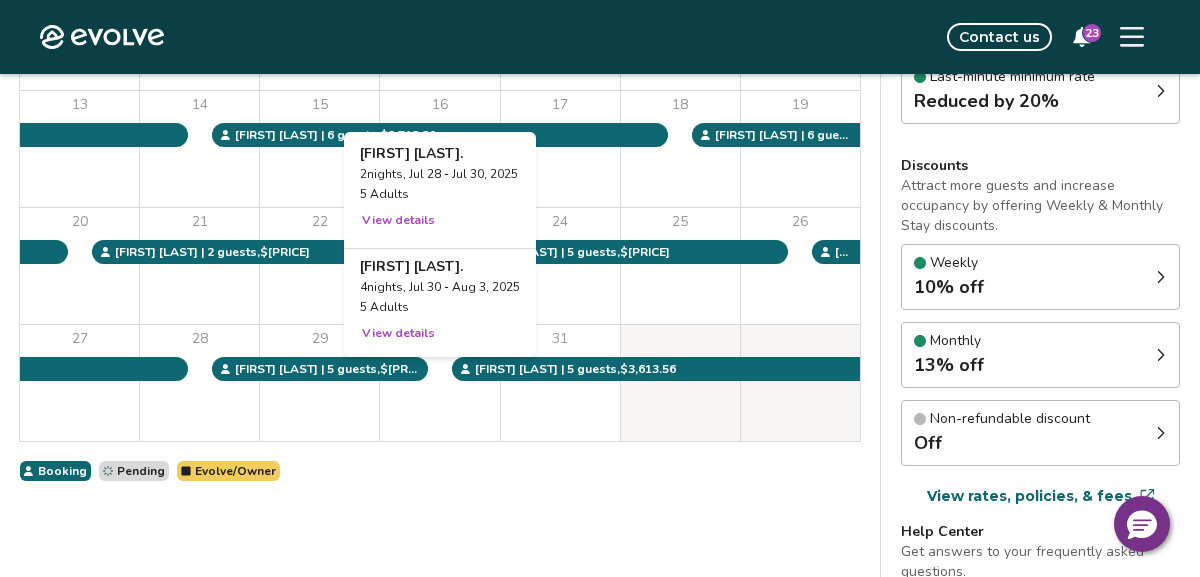 click on "30" at bounding box center [439, 383] 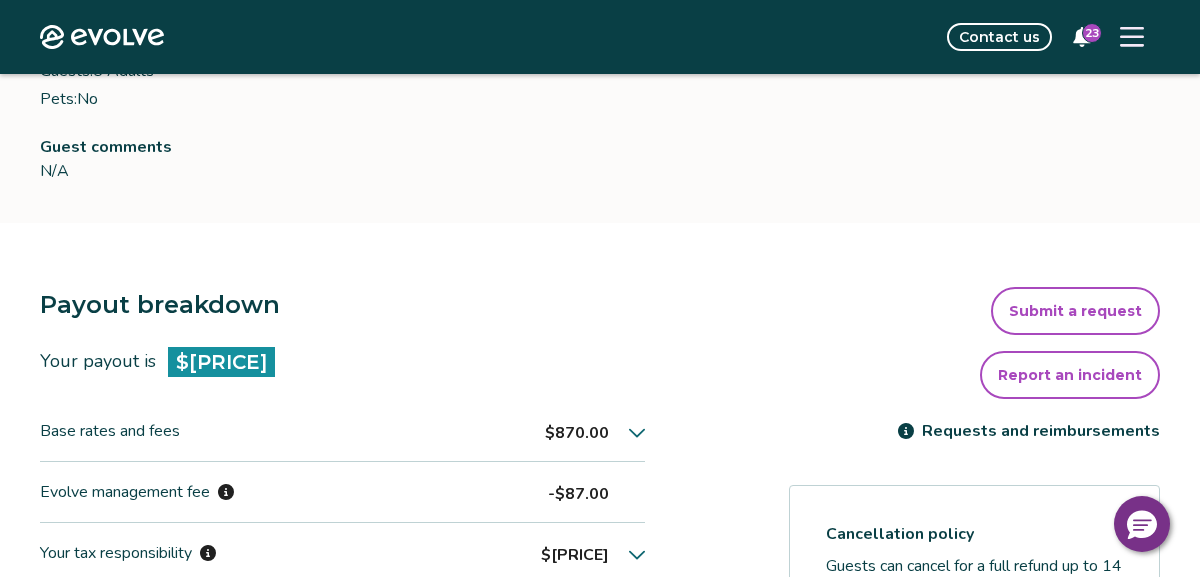 scroll, scrollTop: 335, scrollLeft: 0, axis: vertical 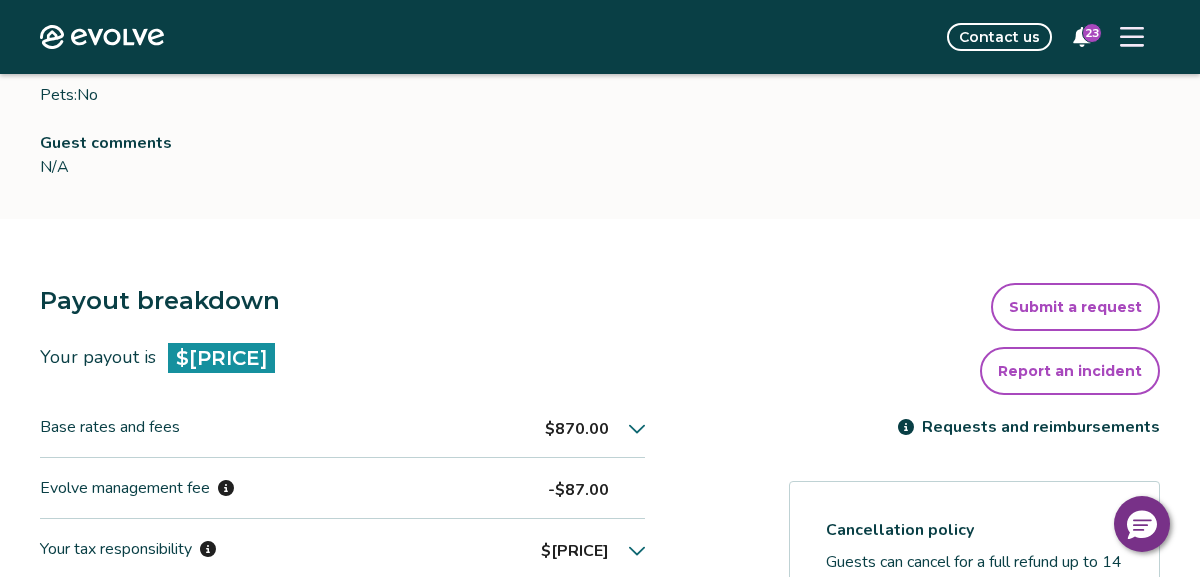 click on "$870.00" at bounding box center (577, 429) 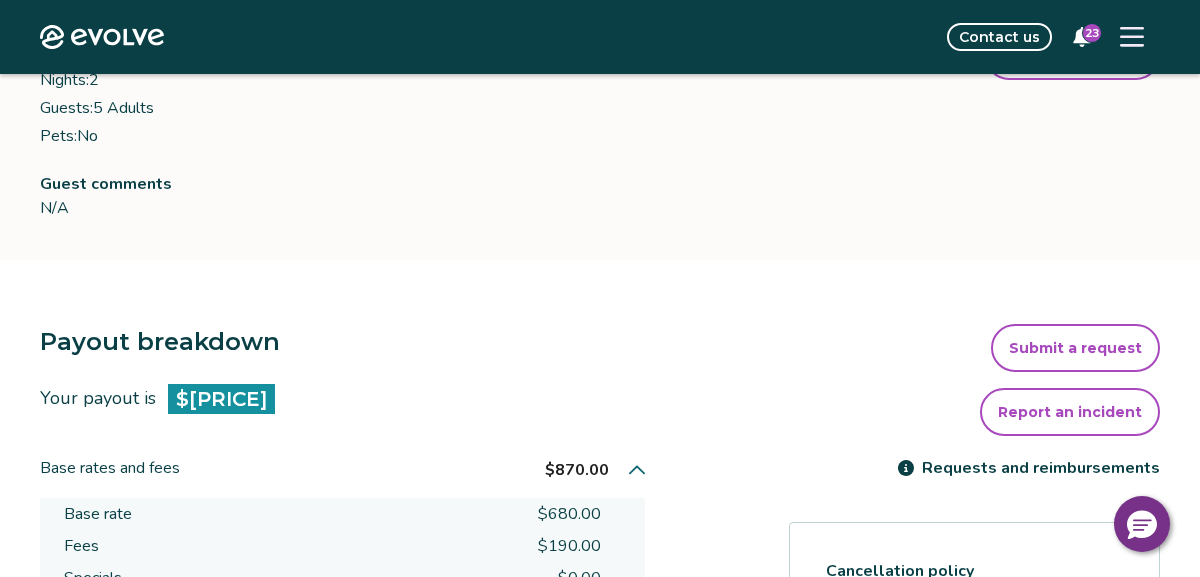 scroll, scrollTop: 0, scrollLeft: 0, axis: both 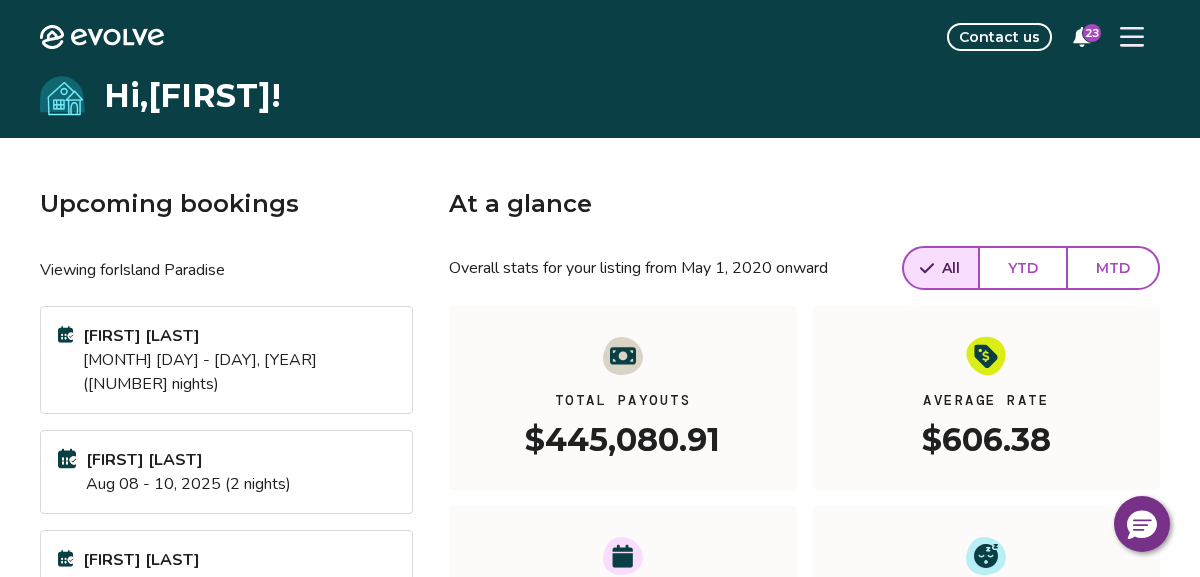 click 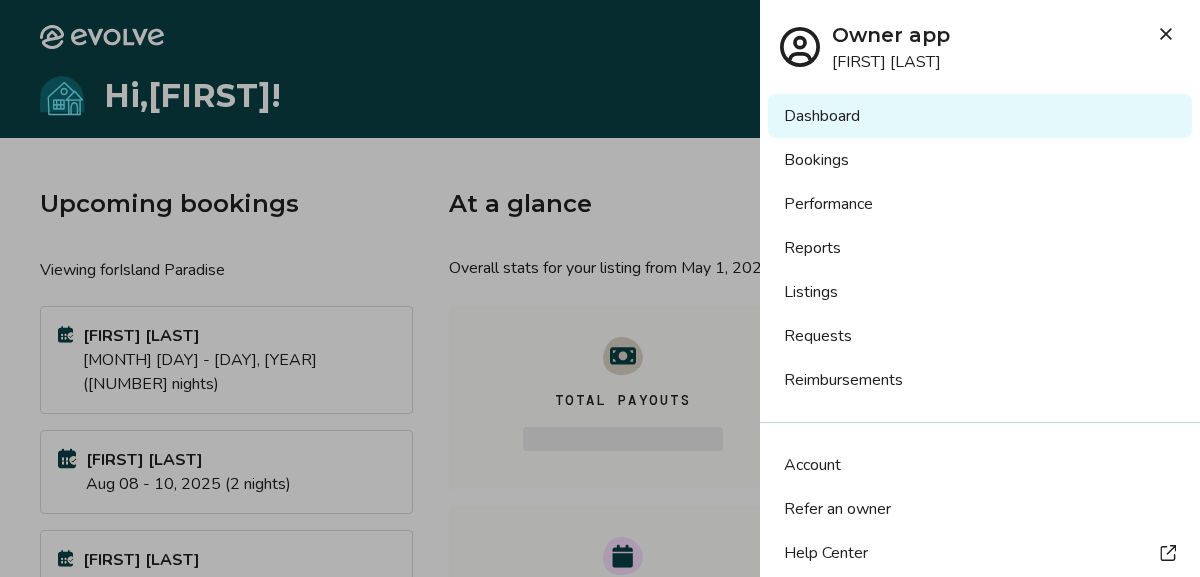 click on "Listings" at bounding box center [980, 292] 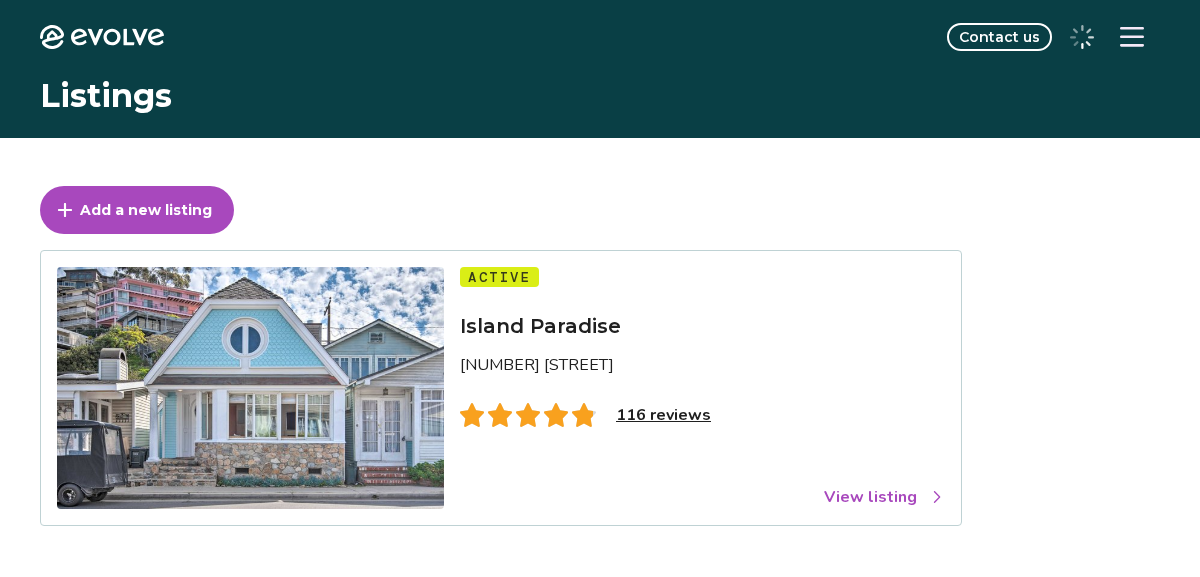 scroll, scrollTop: 0, scrollLeft: 0, axis: both 